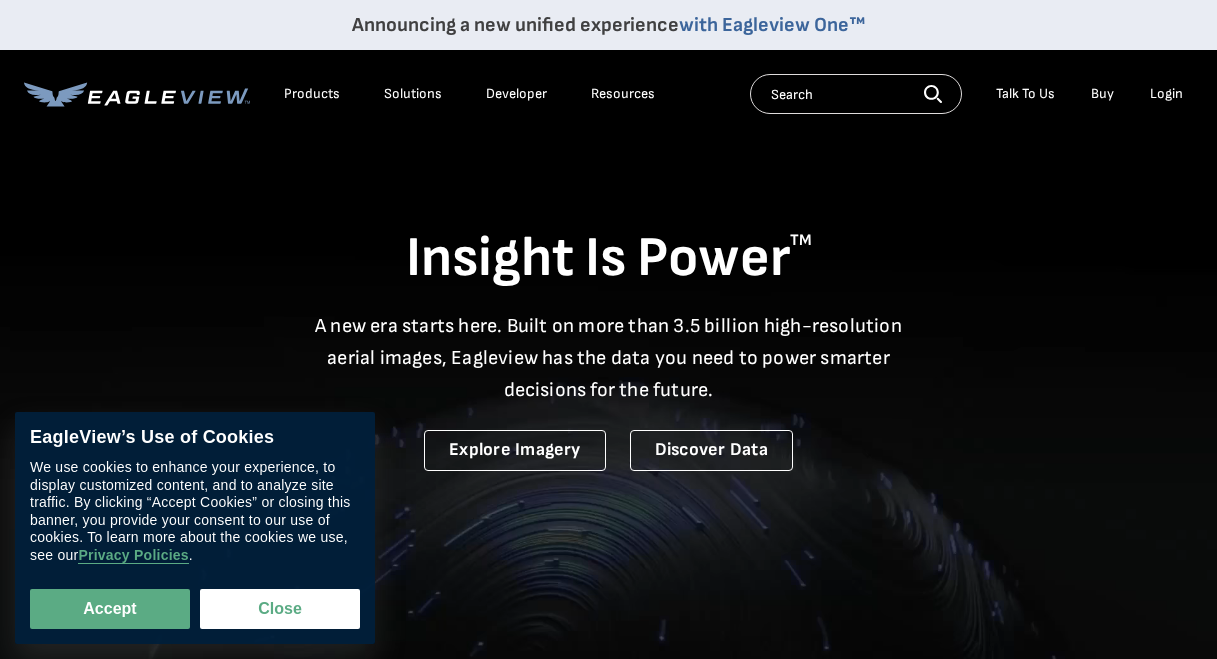 scroll, scrollTop: 0, scrollLeft: 36, axis: horizontal 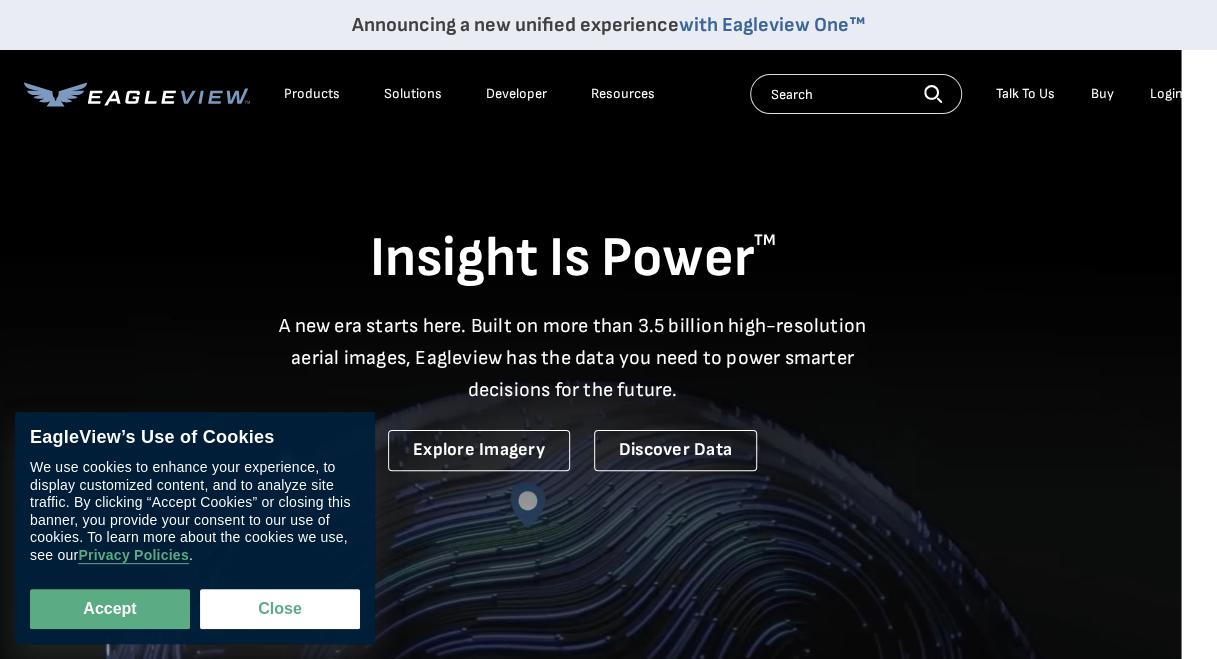 click on "Login" at bounding box center [1166, 94] 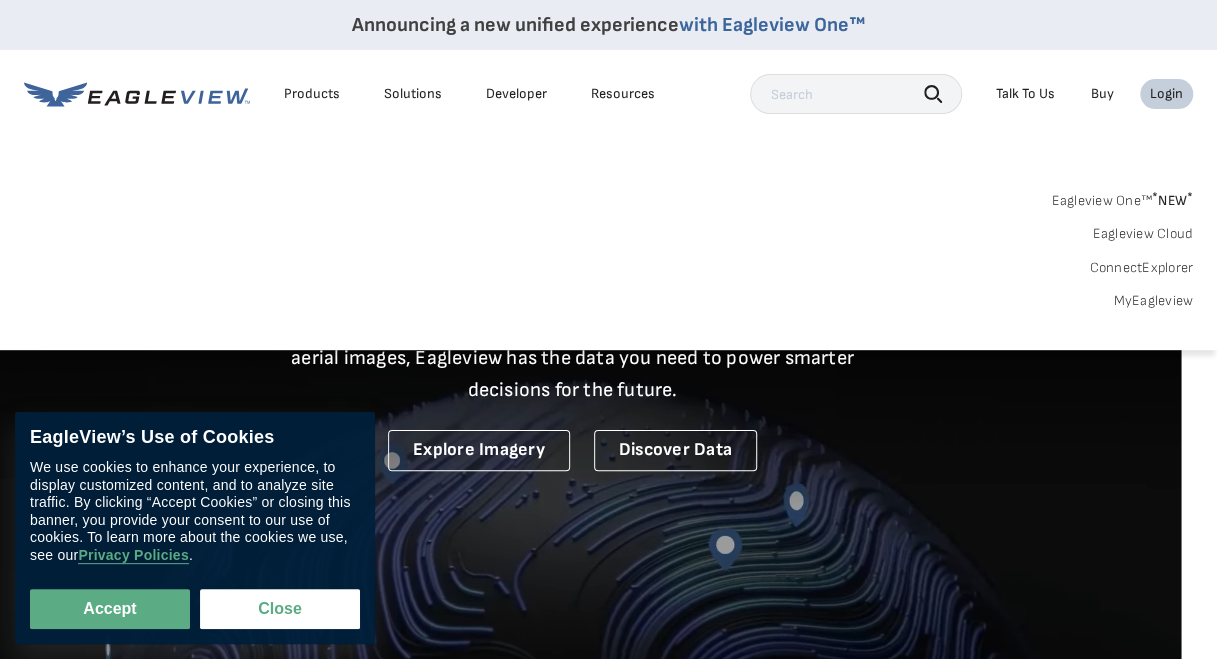 click on "MyEagleview" at bounding box center [1153, 301] 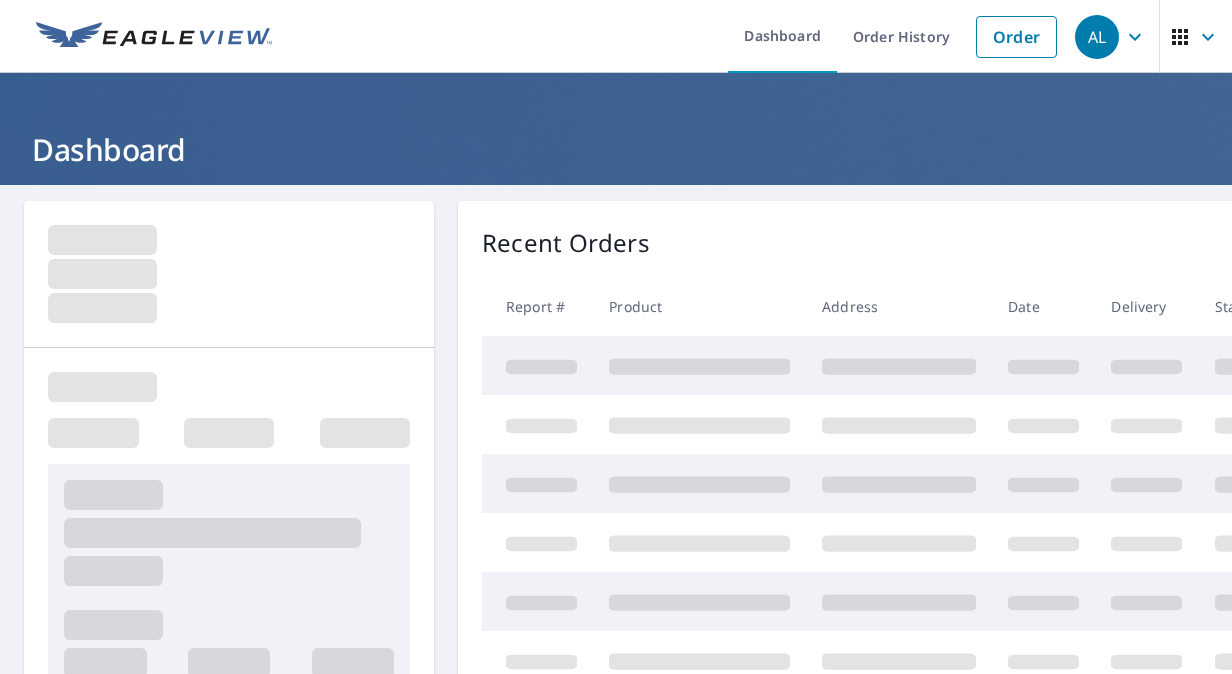 scroll, scrollTop: 0, scrollLeft: 0, axis: both 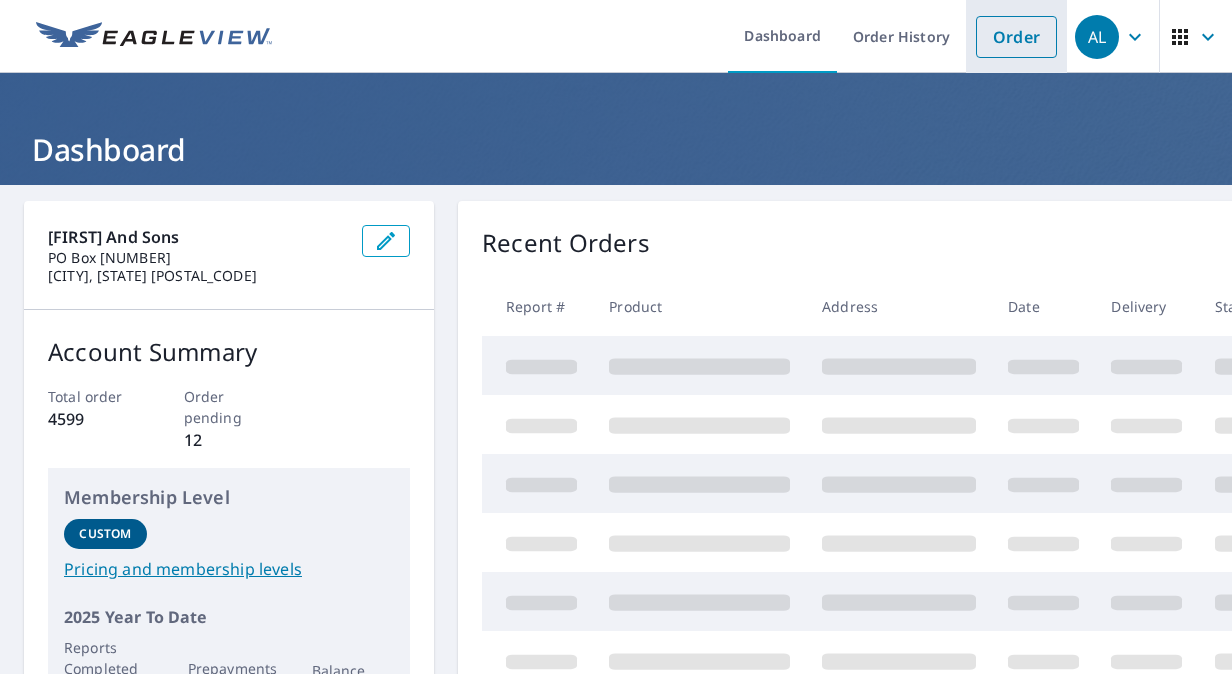 click on "Order" at bounding box center (1016, 37) 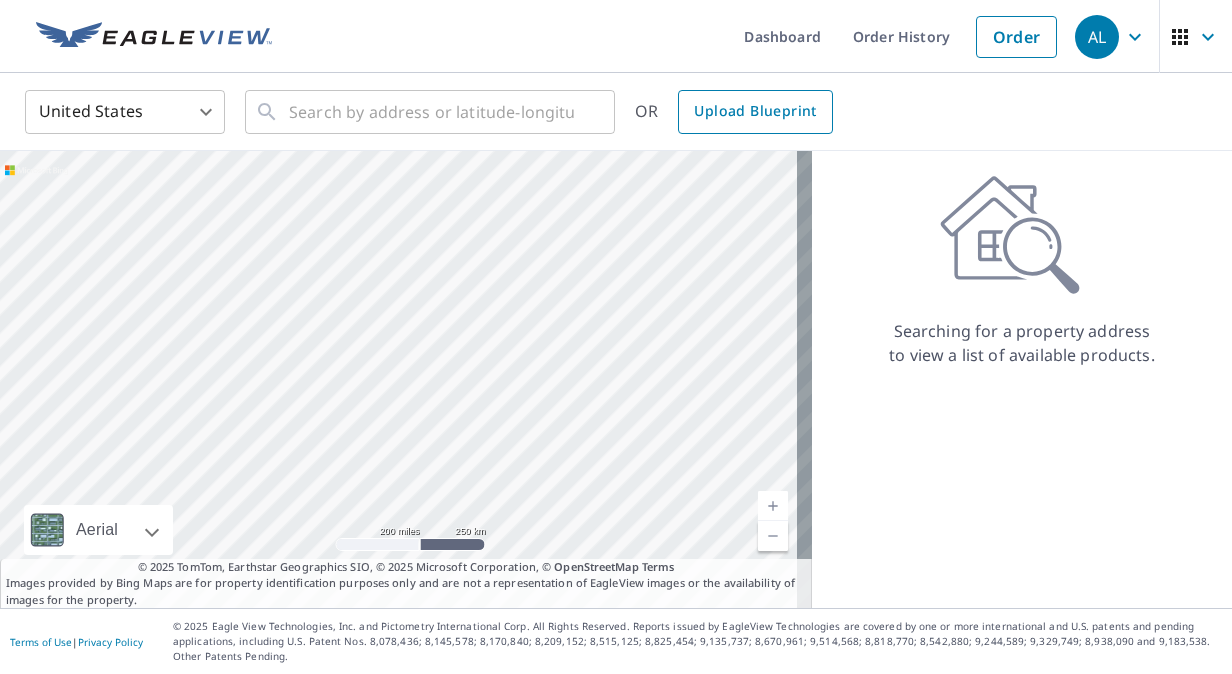 click on "Upload Blueprint" at bounding box center [755, 111] 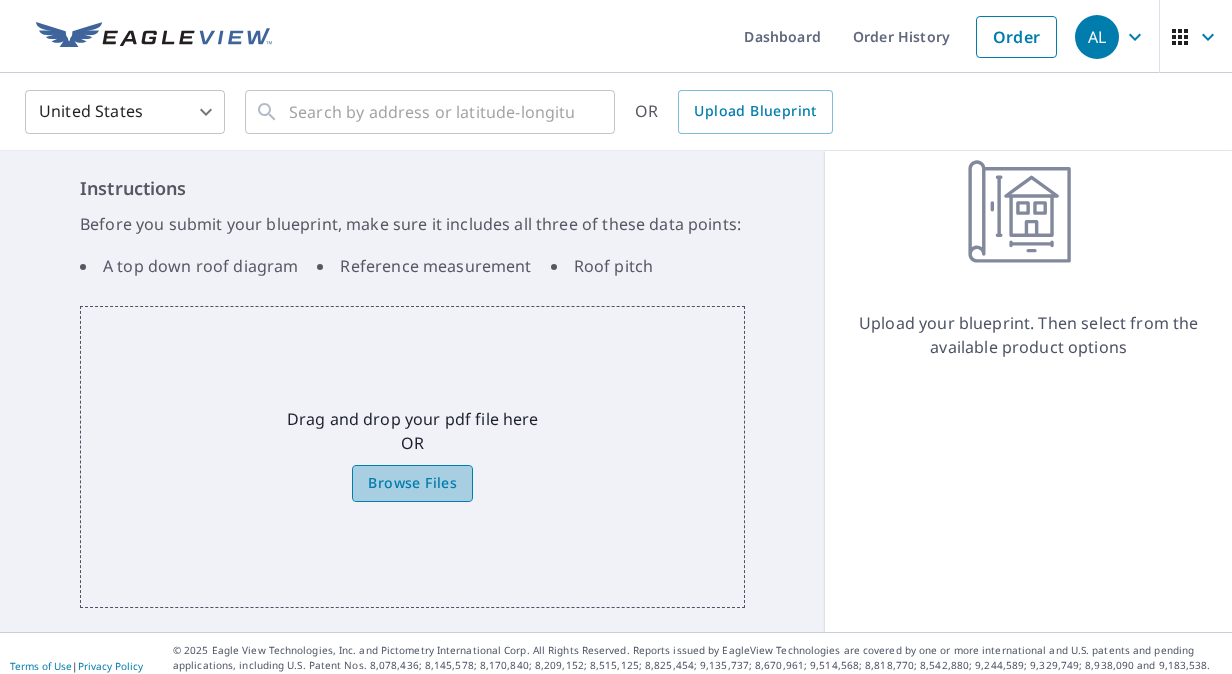 click on "Browse Files" at bounding box center (412, 483) 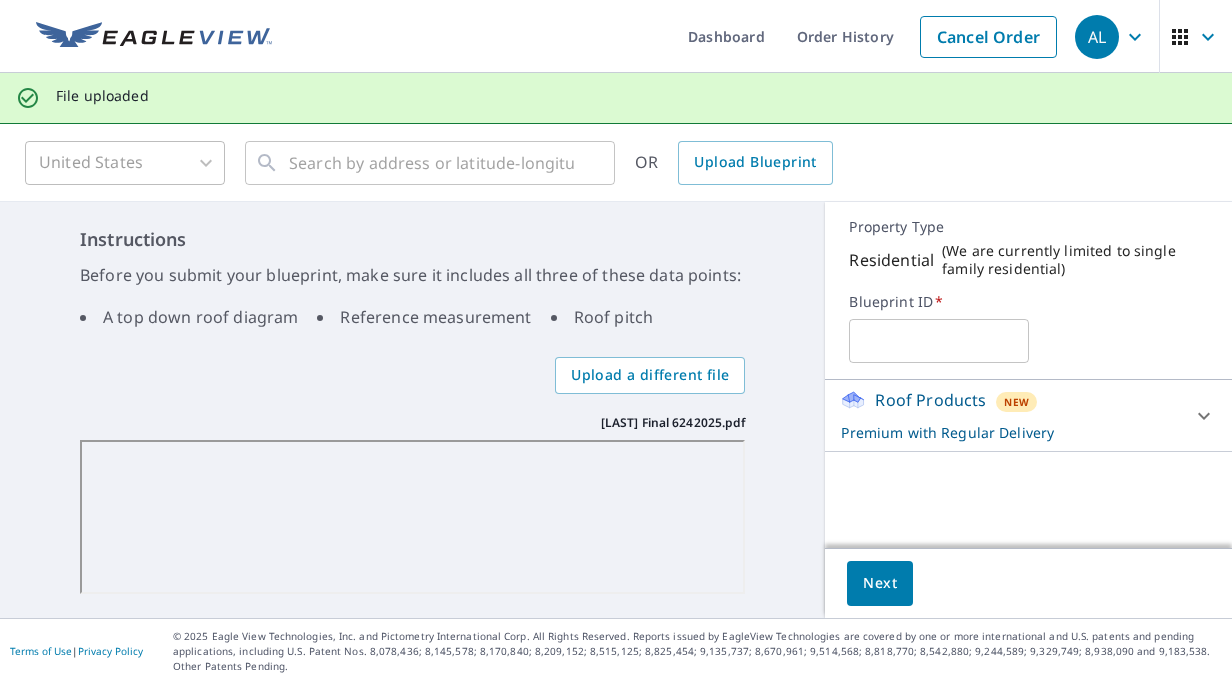 scroll, scrollTop: 8, scrollLeft: 0, axis: vertical 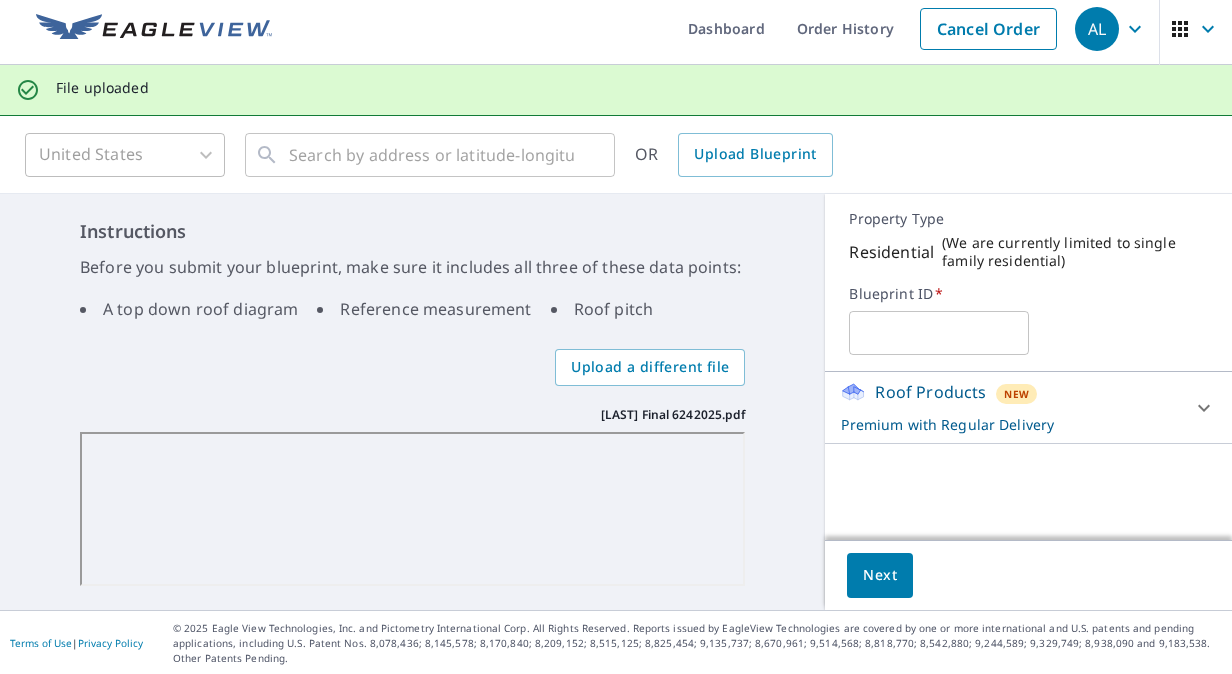 click at bounding box center (938, 333) 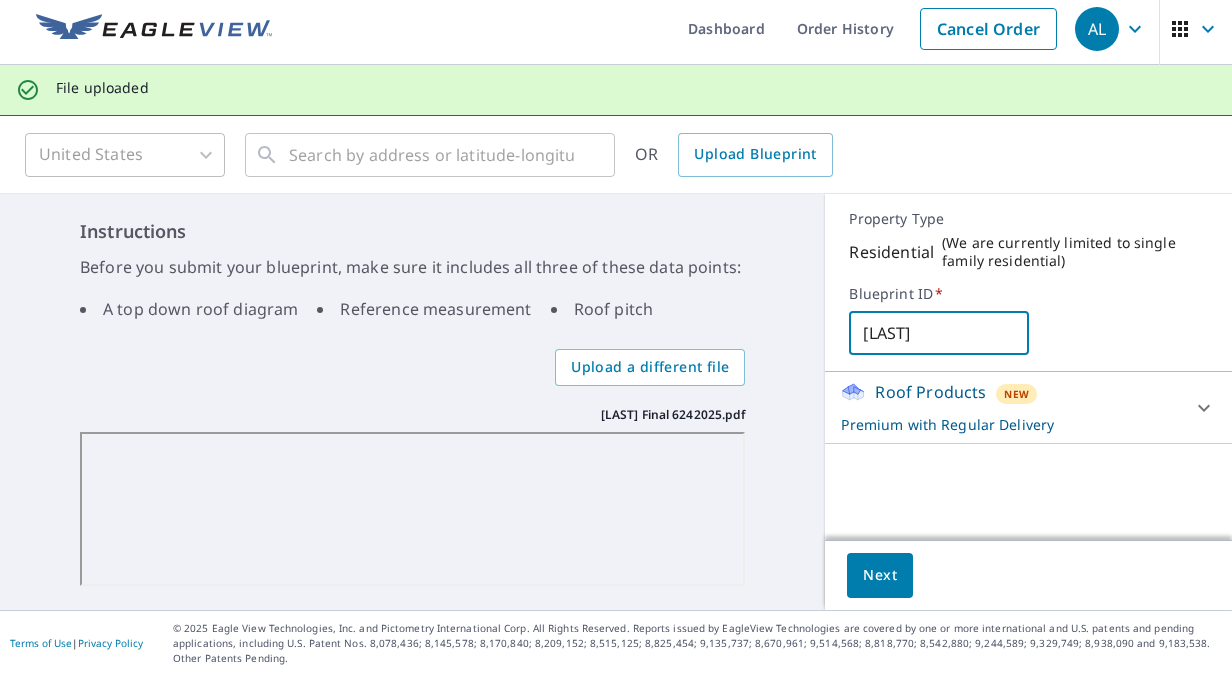 click on "[LAST]" at bounding box center [938, 333] 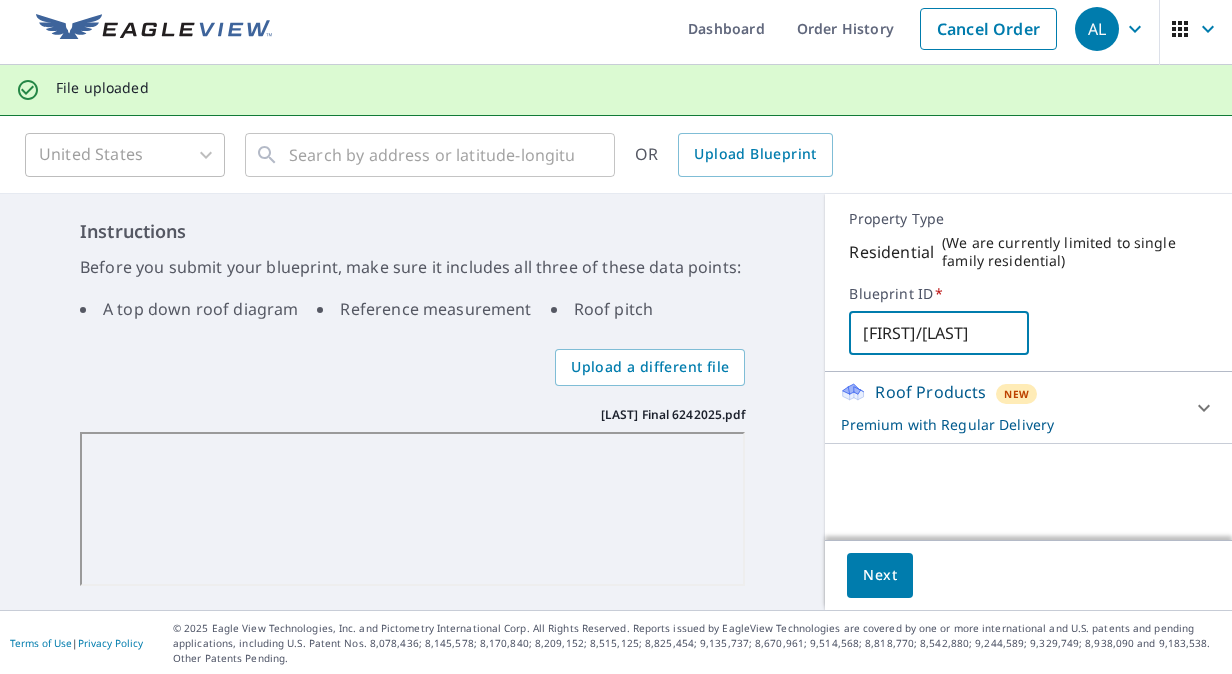 scroll, scrollTop: 0, scrollLeft: 0, axis: both 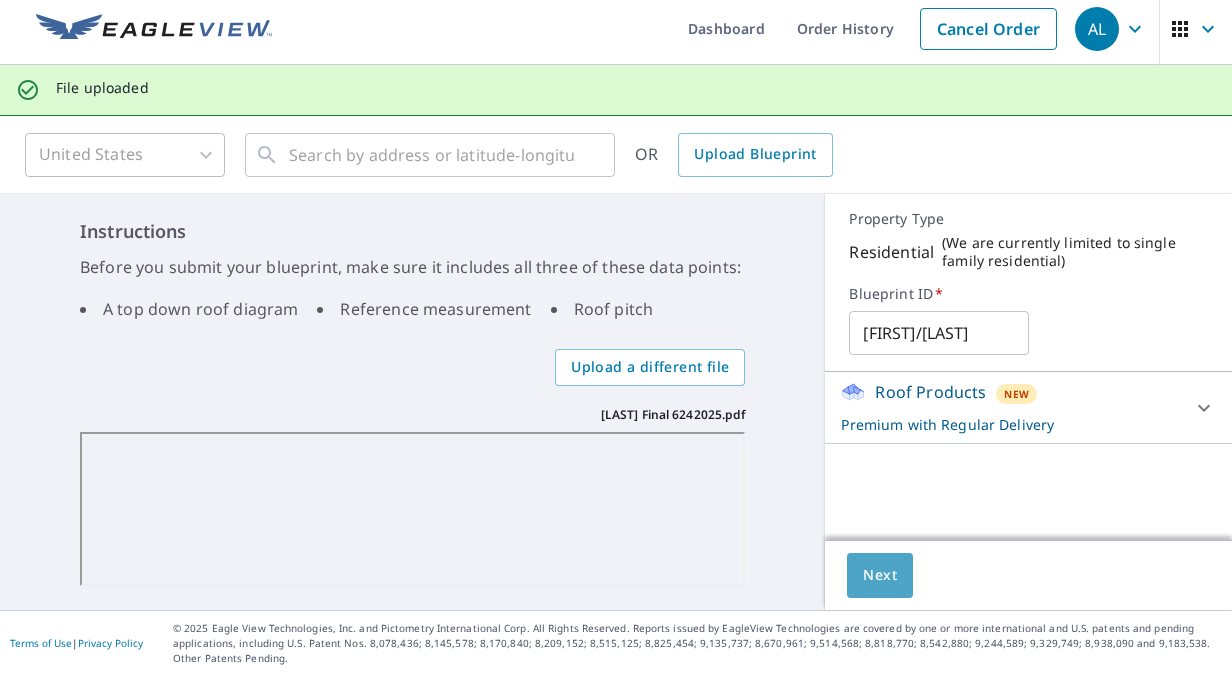 click on "Next" at bounding box center [880, 575] 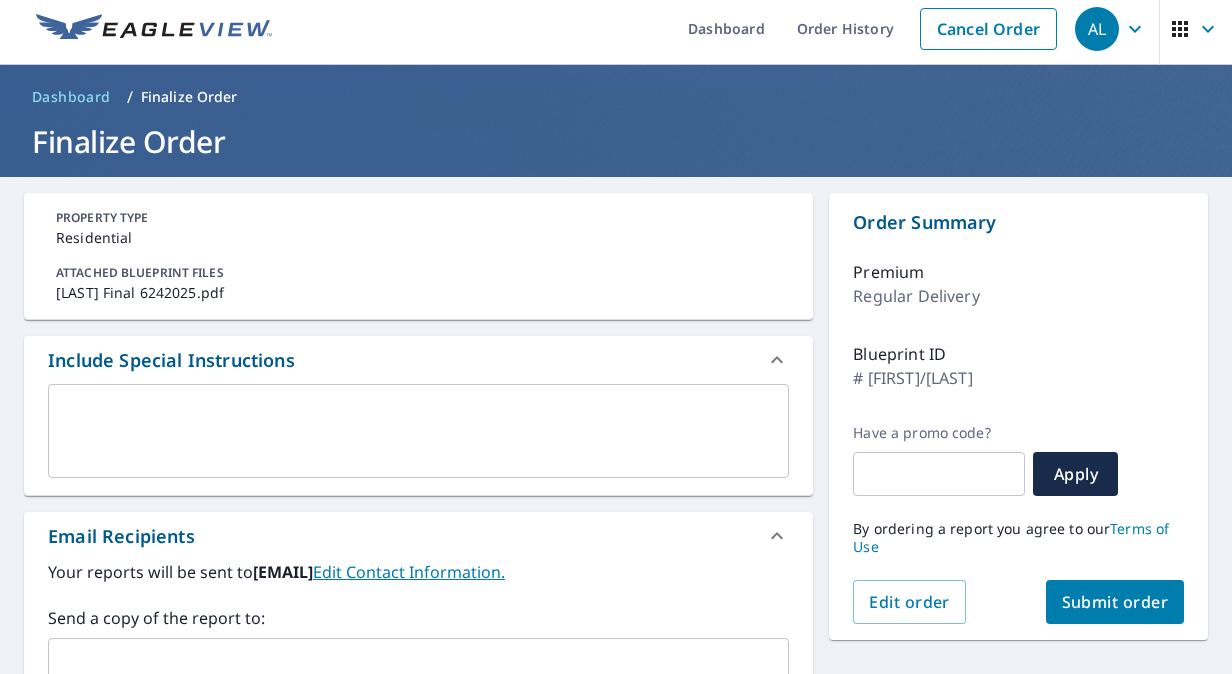 click at bounding box center (418, 431) 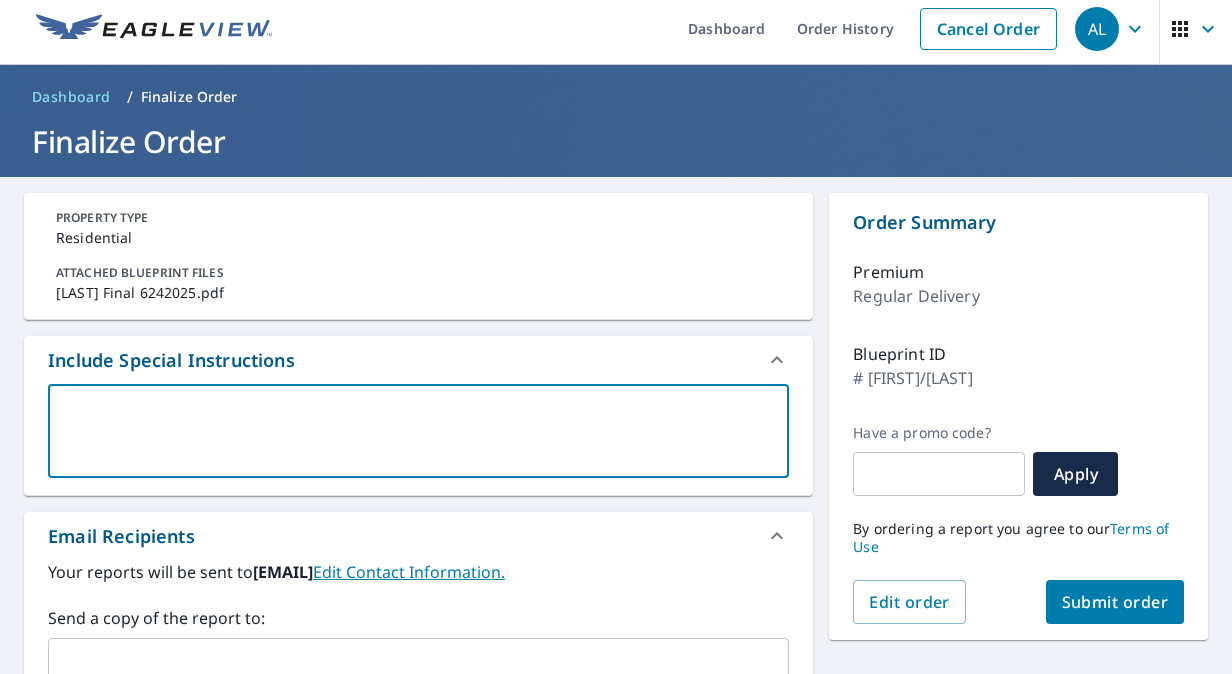type on "1" 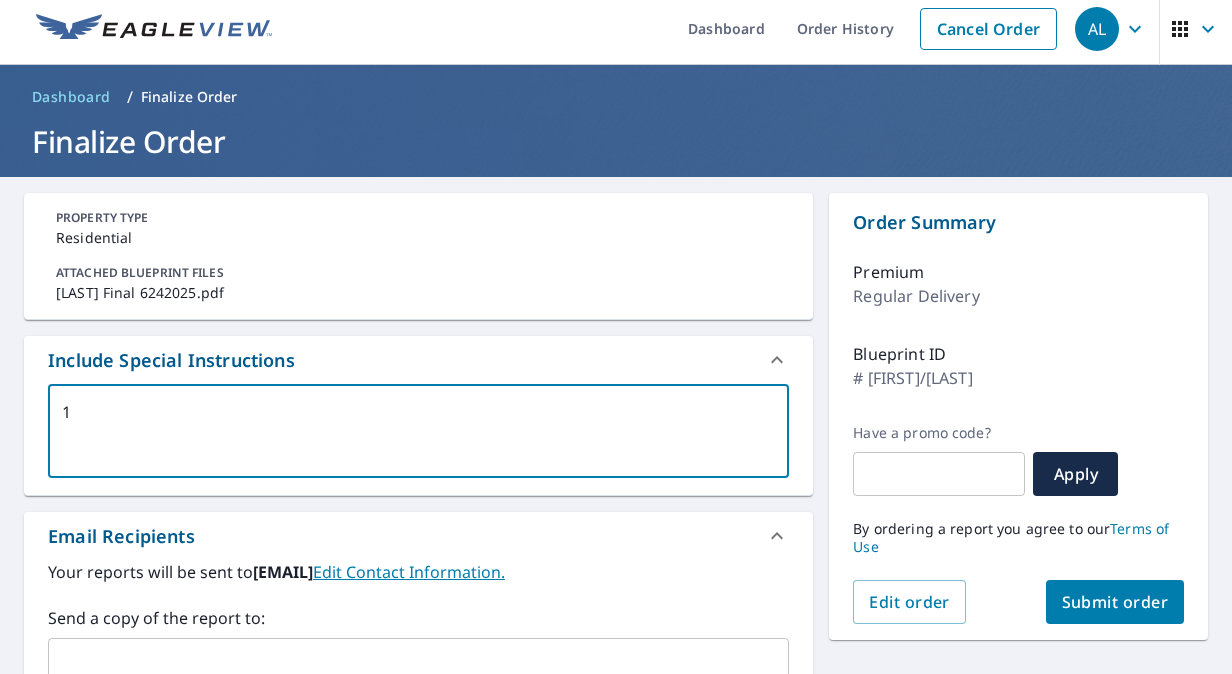 type on "10" 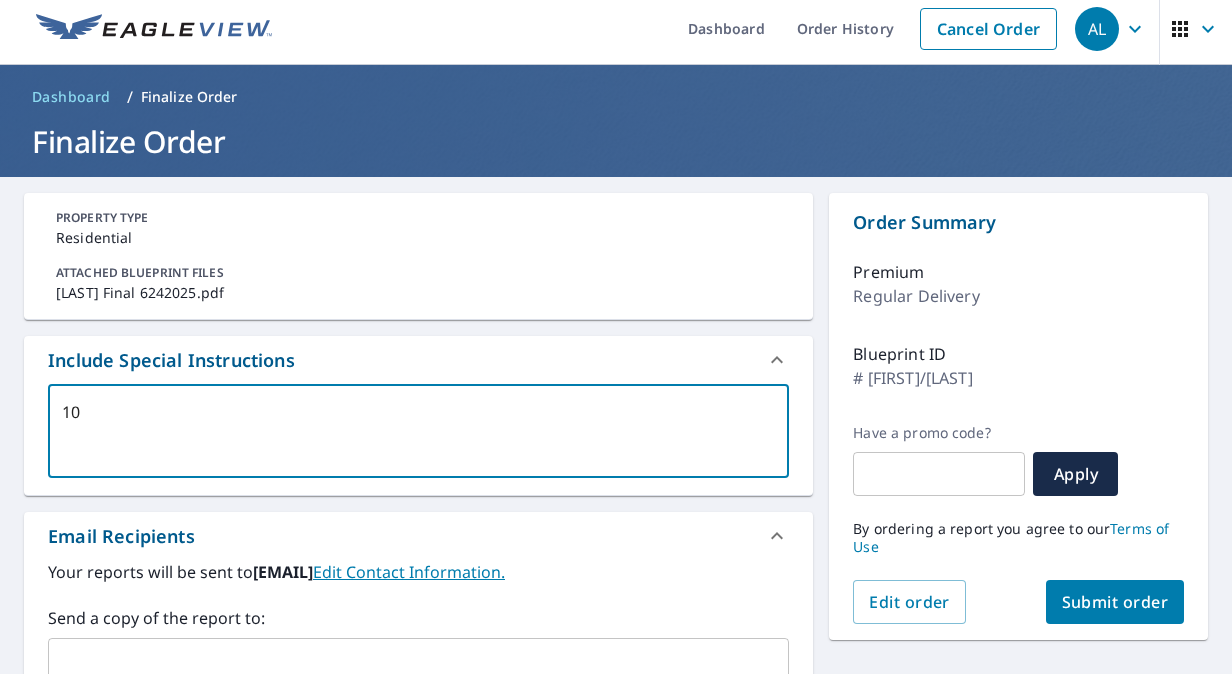 type on "10" 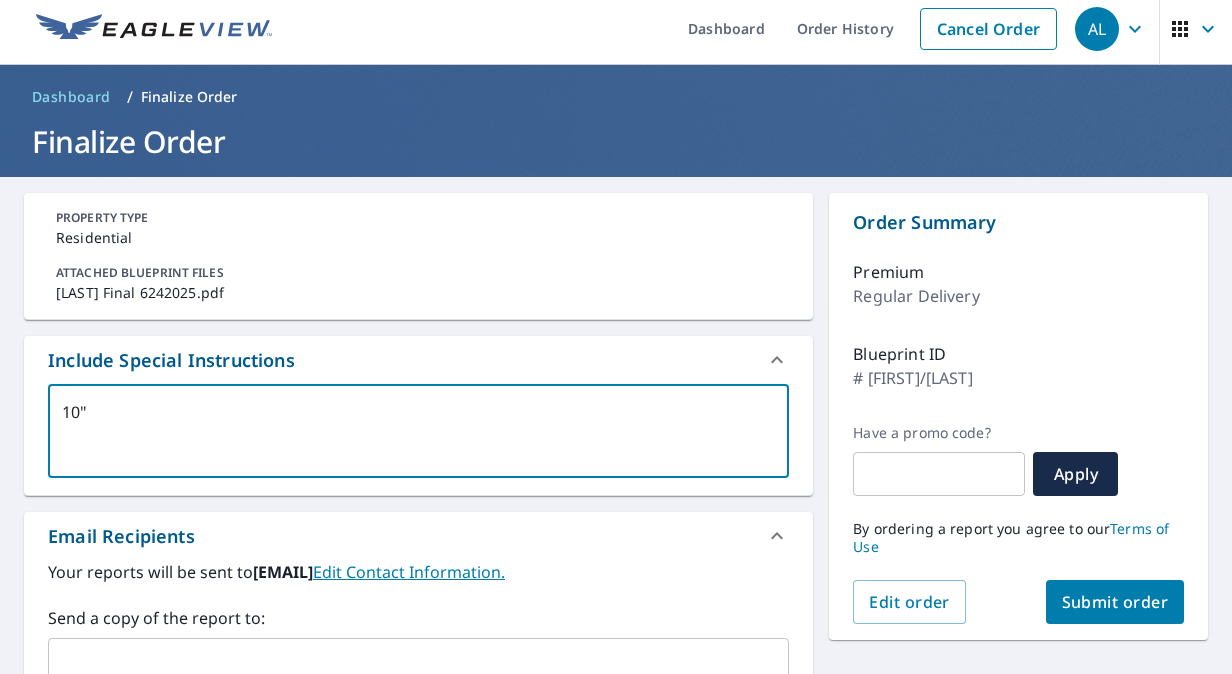 type on "10"" 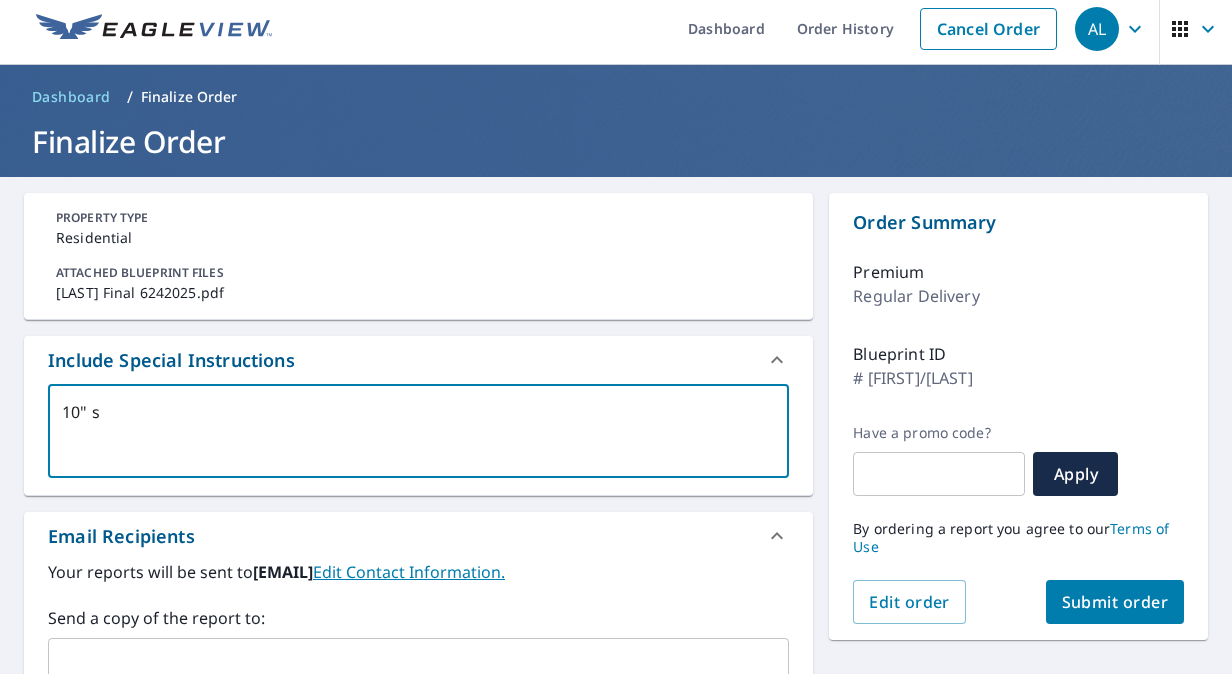 type on "10" so" 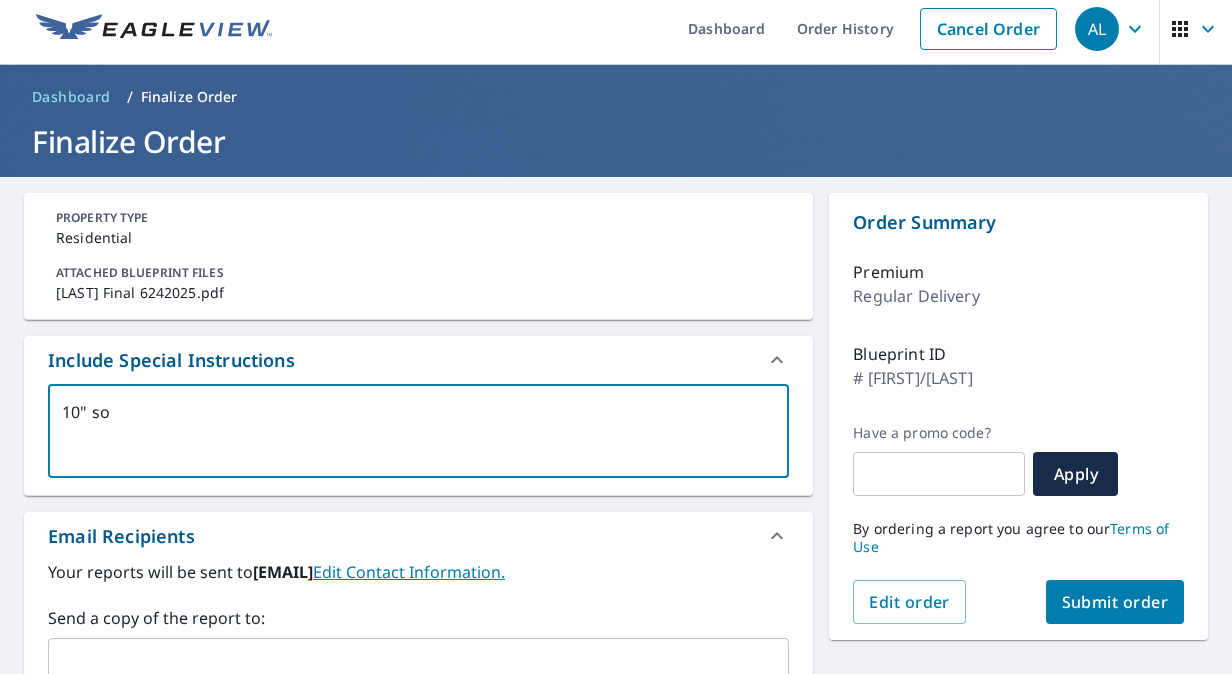 type on "10" sof" 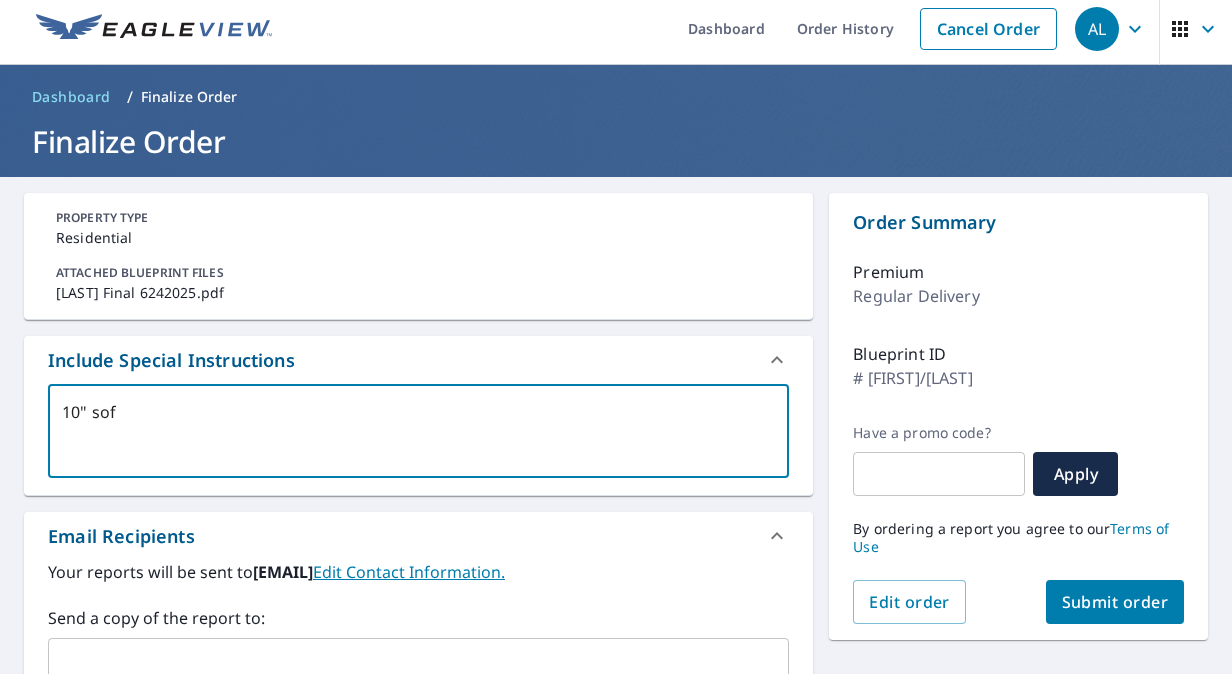 type on "10" soff" 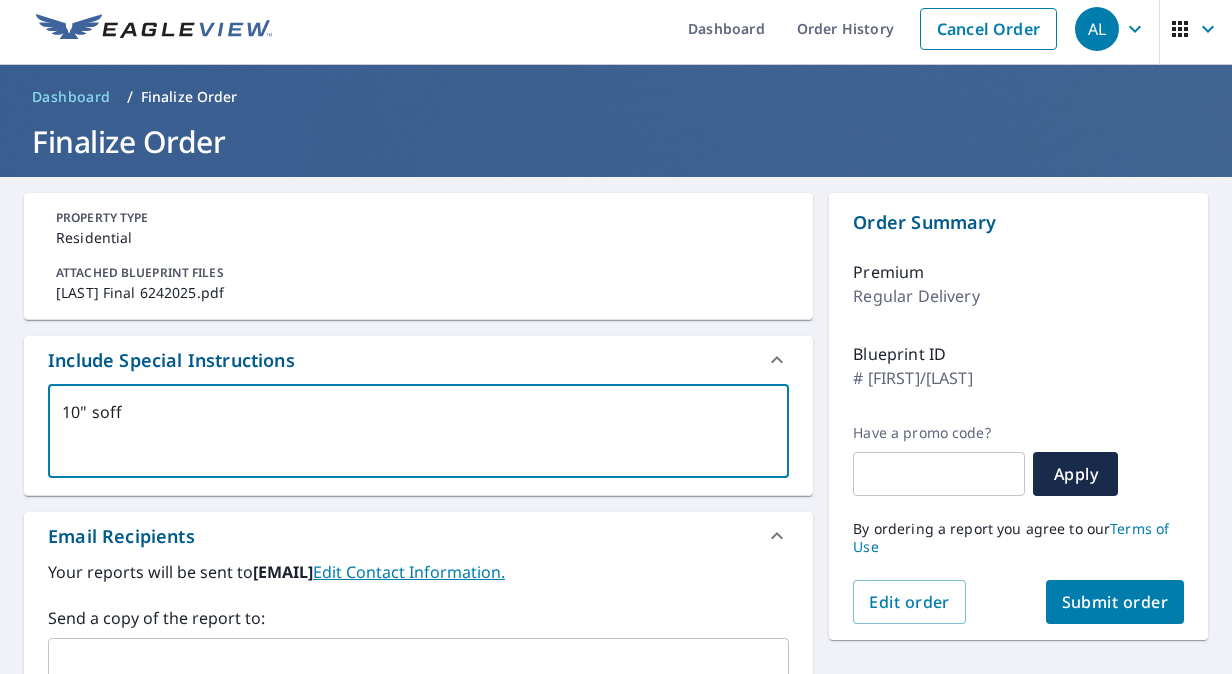 type on "10" soffi" 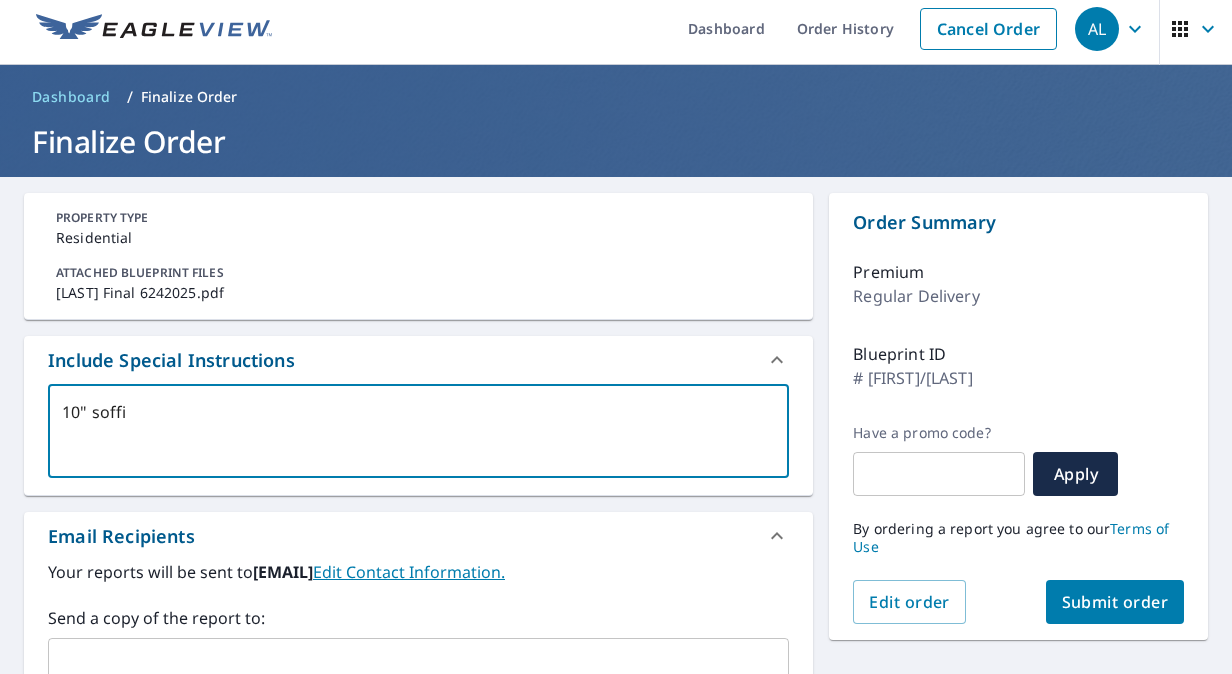 type on "x" 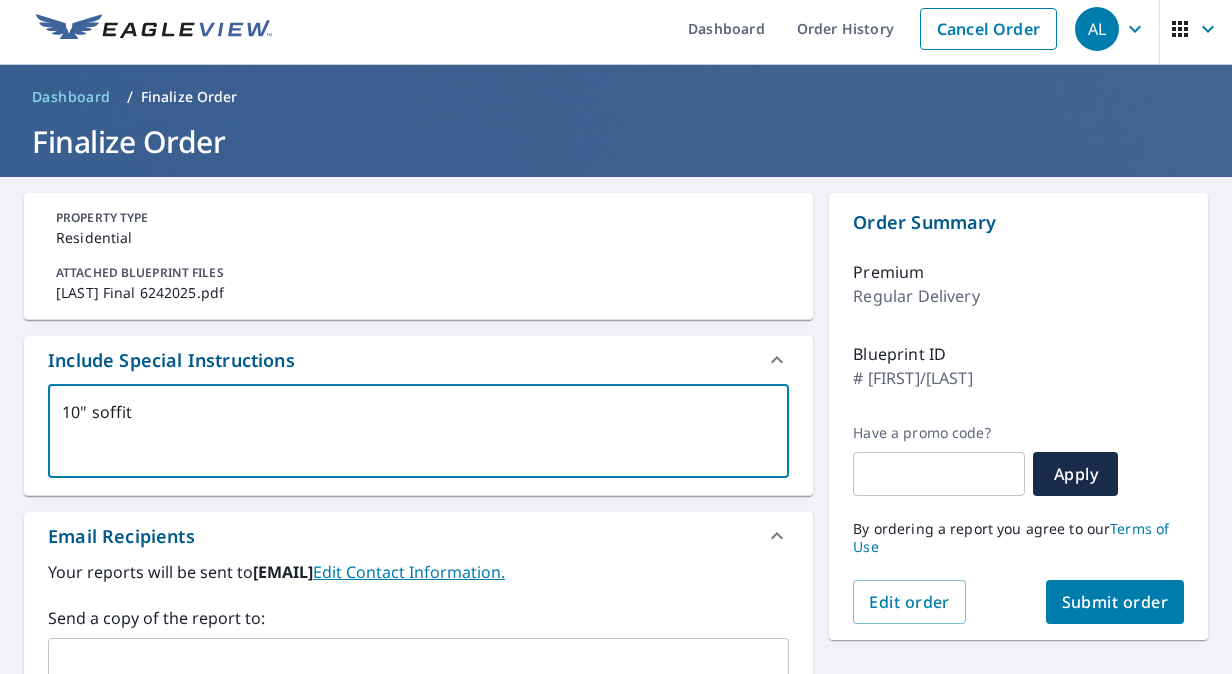 type on "10" soffit" 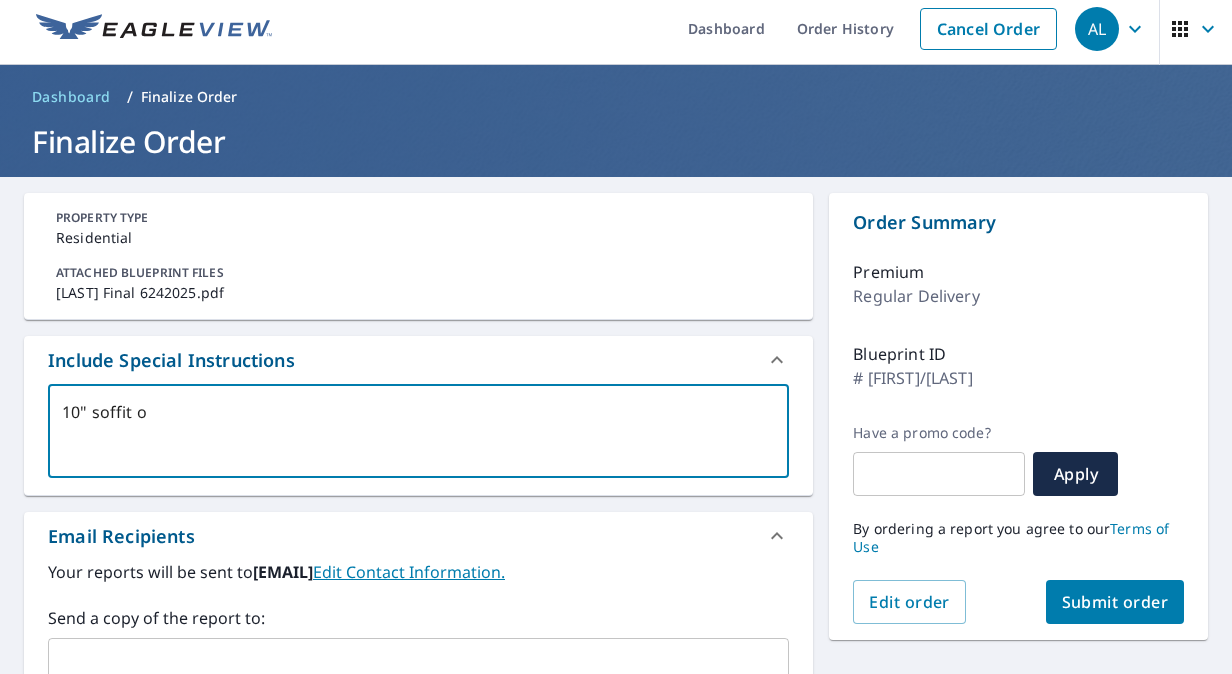 type on "10" soffit ov" 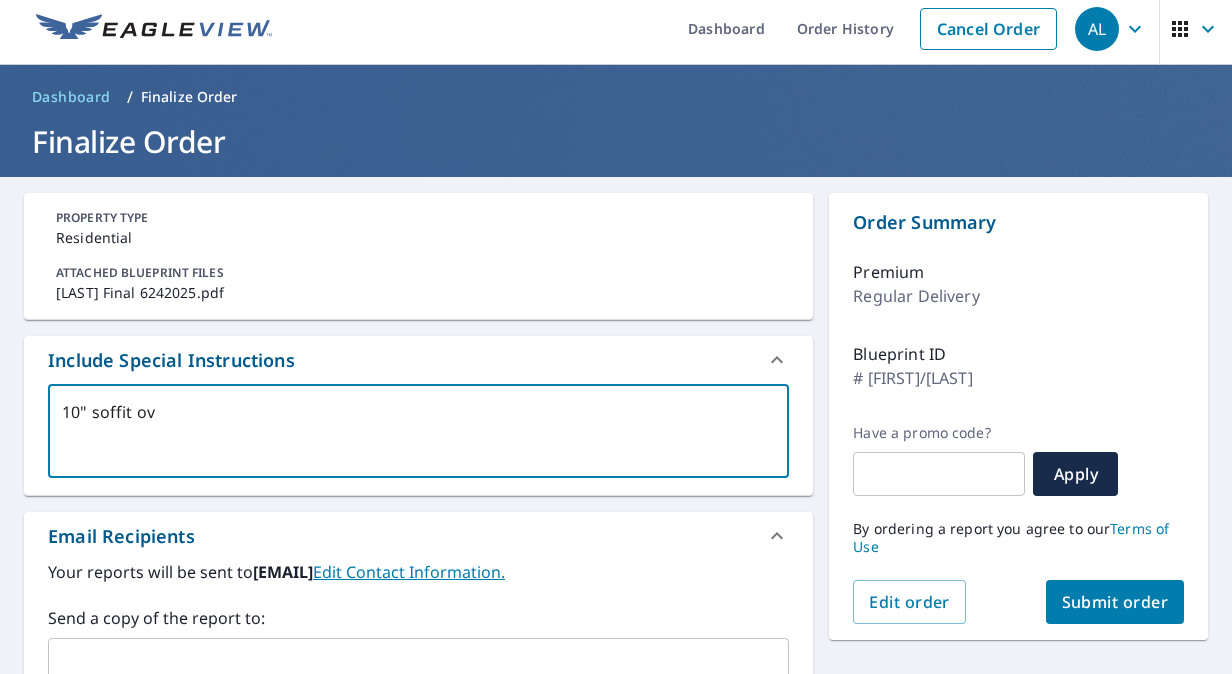 type on "10" soffit ove" 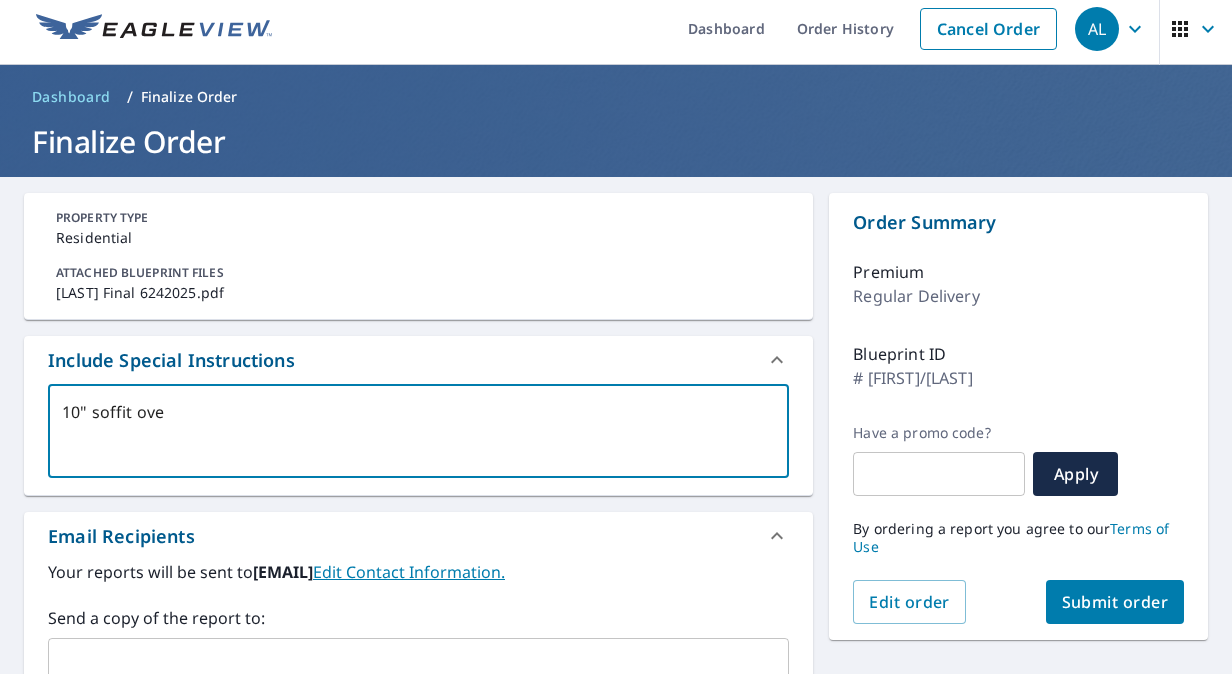 type on "10" soffit over" 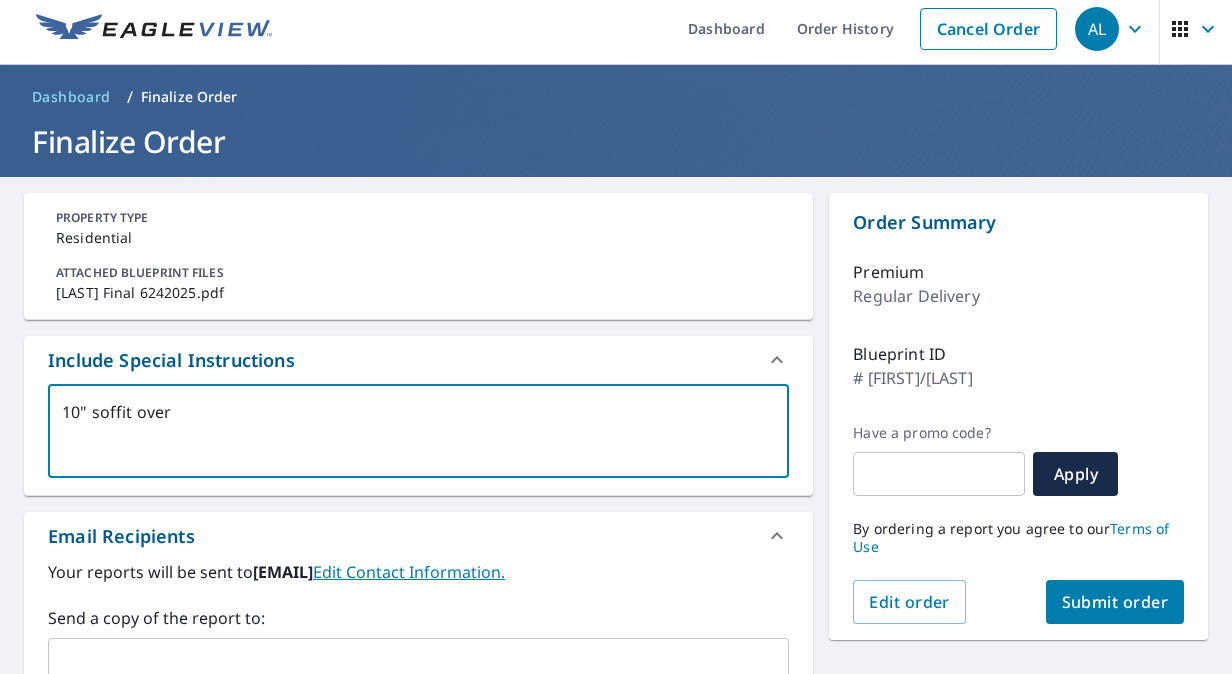 type on "x" 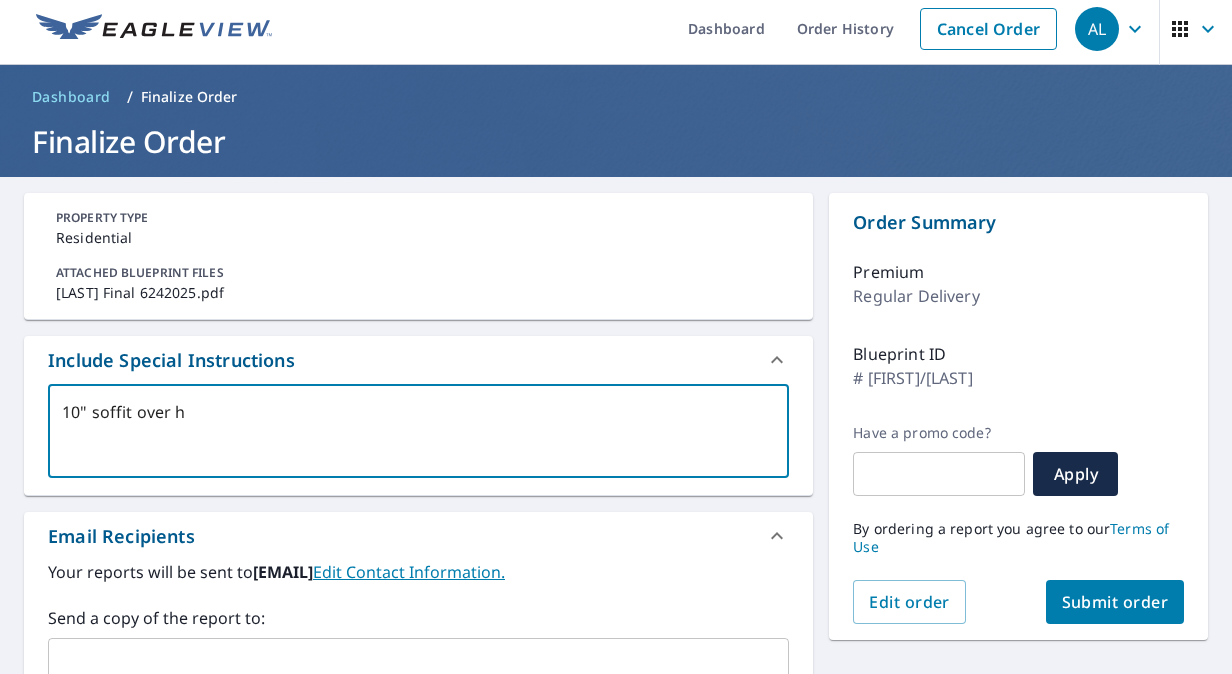 type on "10" soffit over ha" 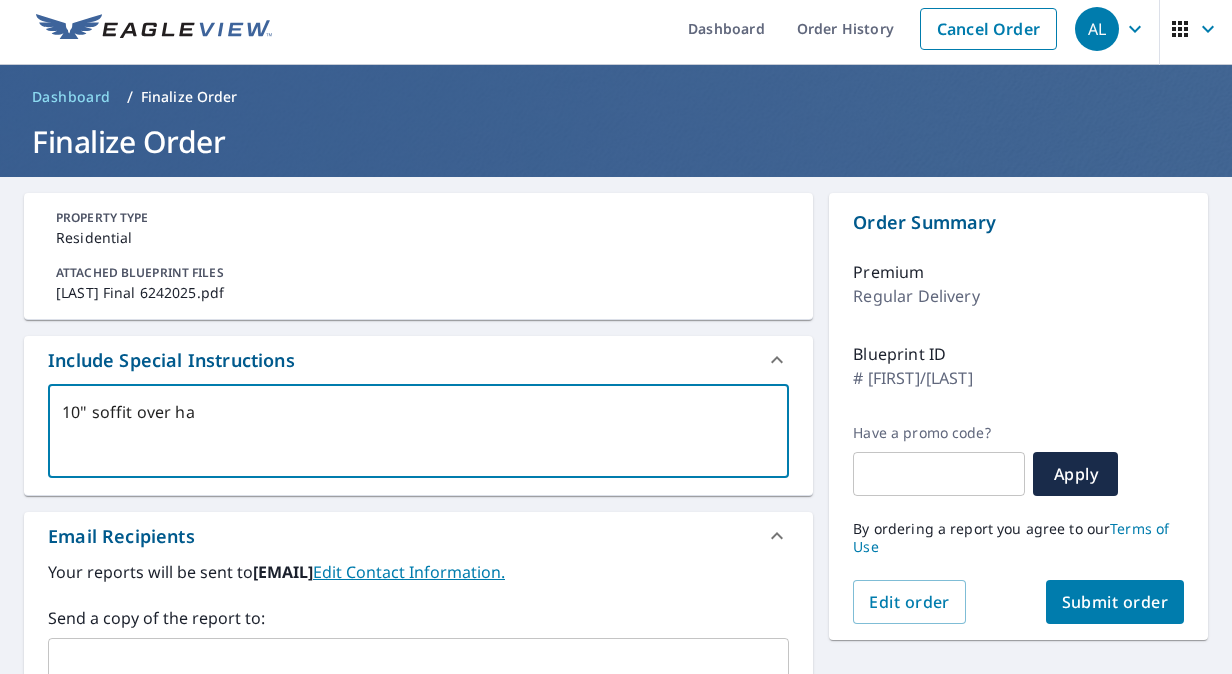 type on "10" soffit over han" 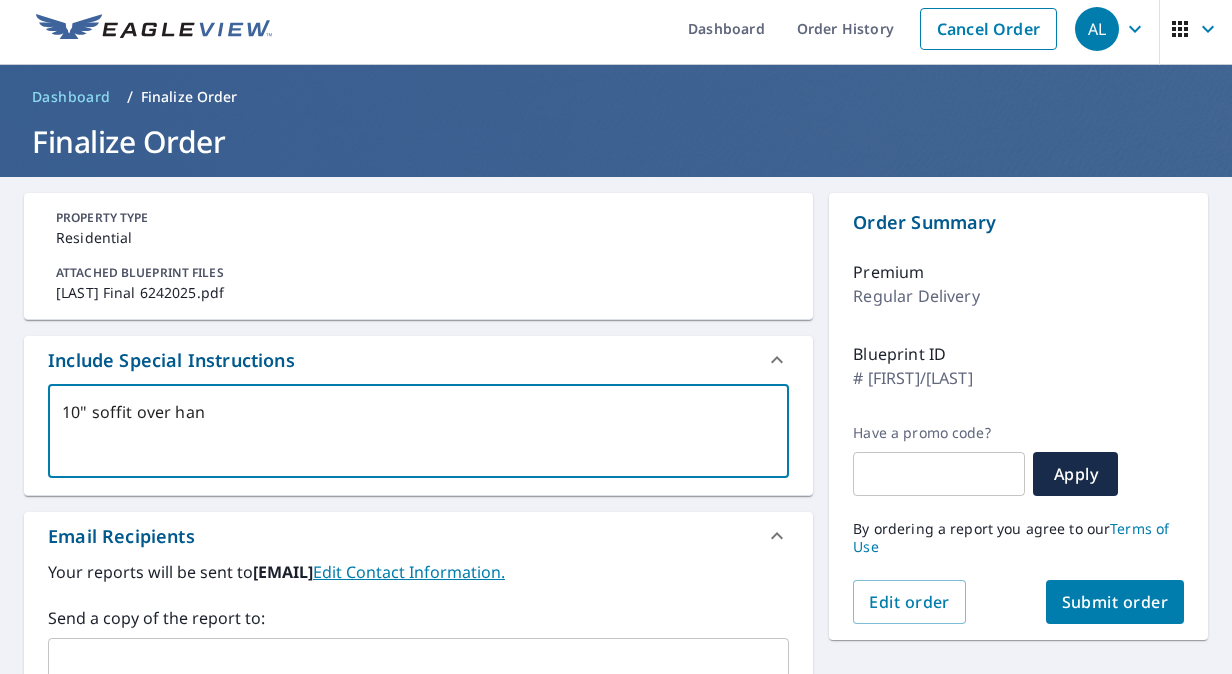 type on "10" soffit over hang" 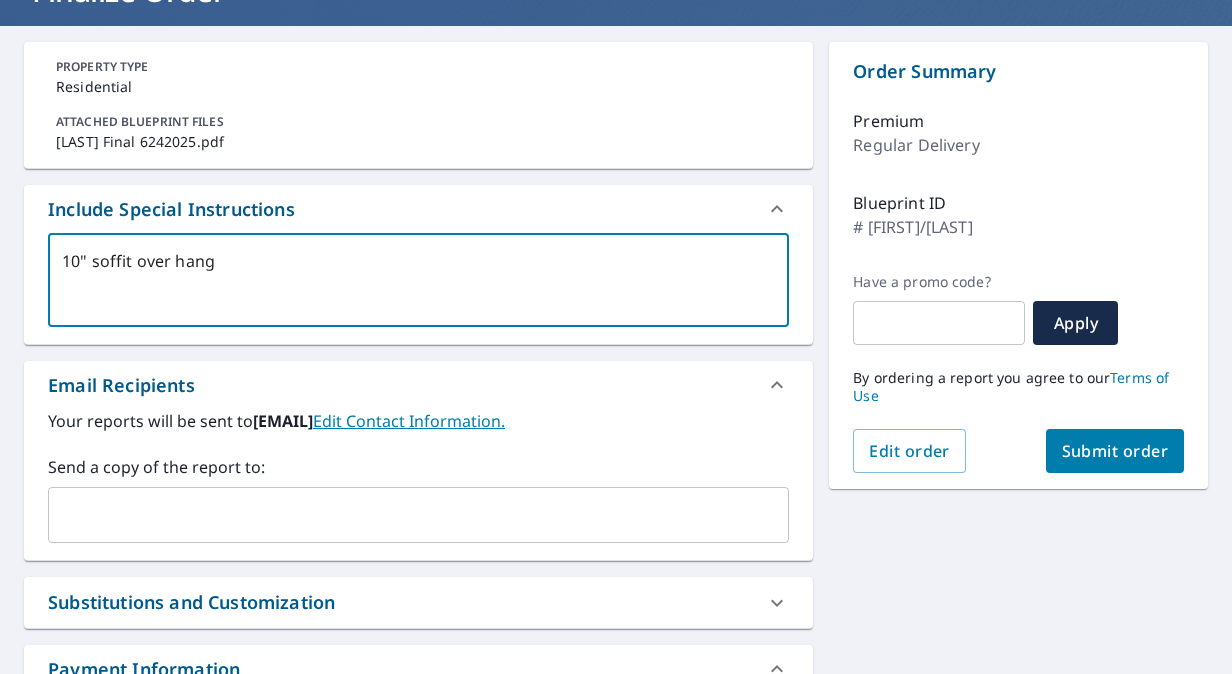 scroll, scrollTop: 338, scrollLeft: 0, axis: vertical 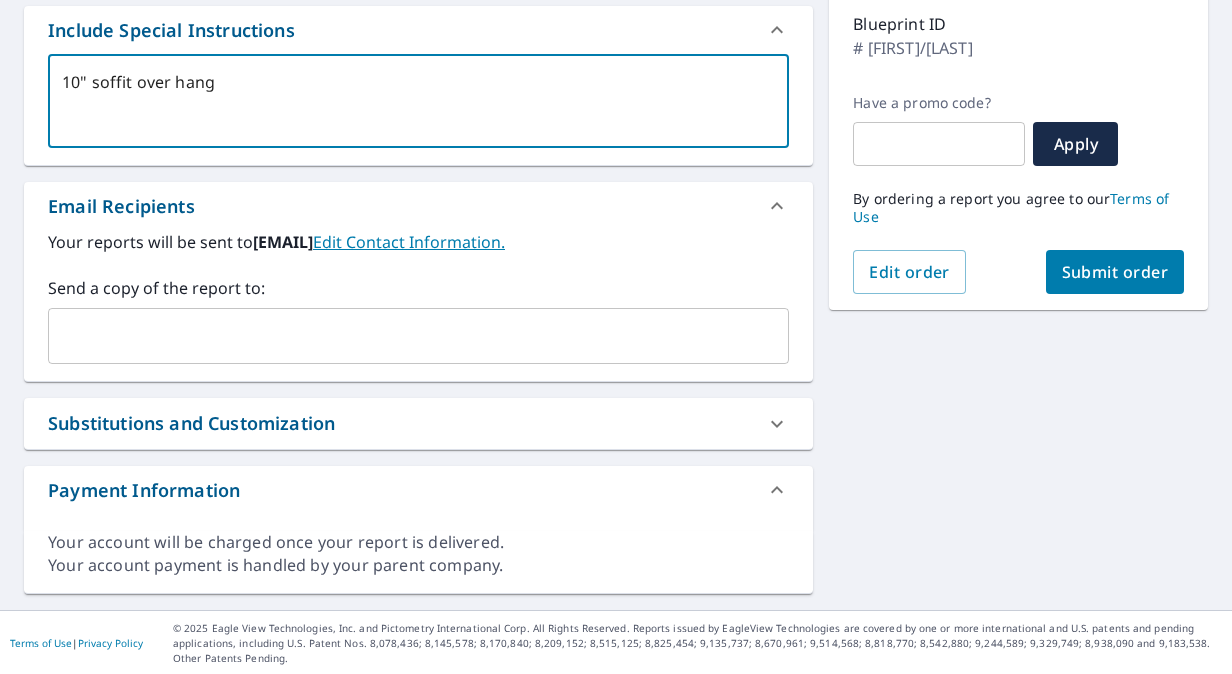 type on "10" soffit over hang" 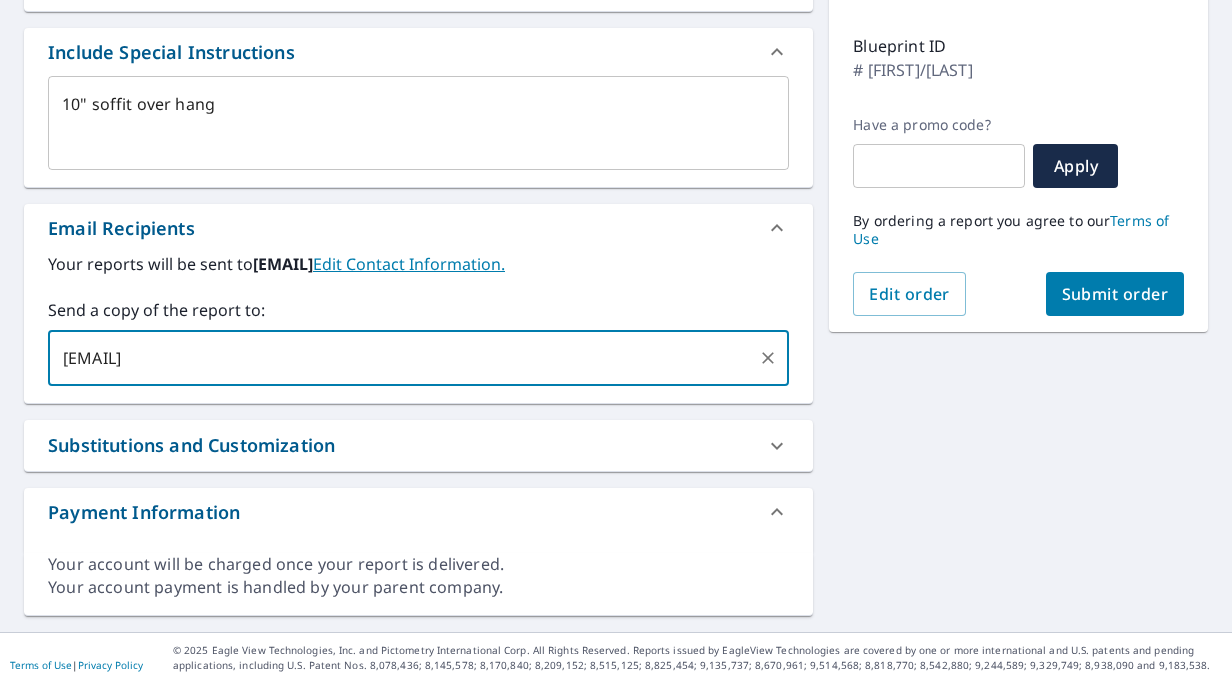 scroll, scrollTop: 338, scrollLeft: 0, axis: vertical 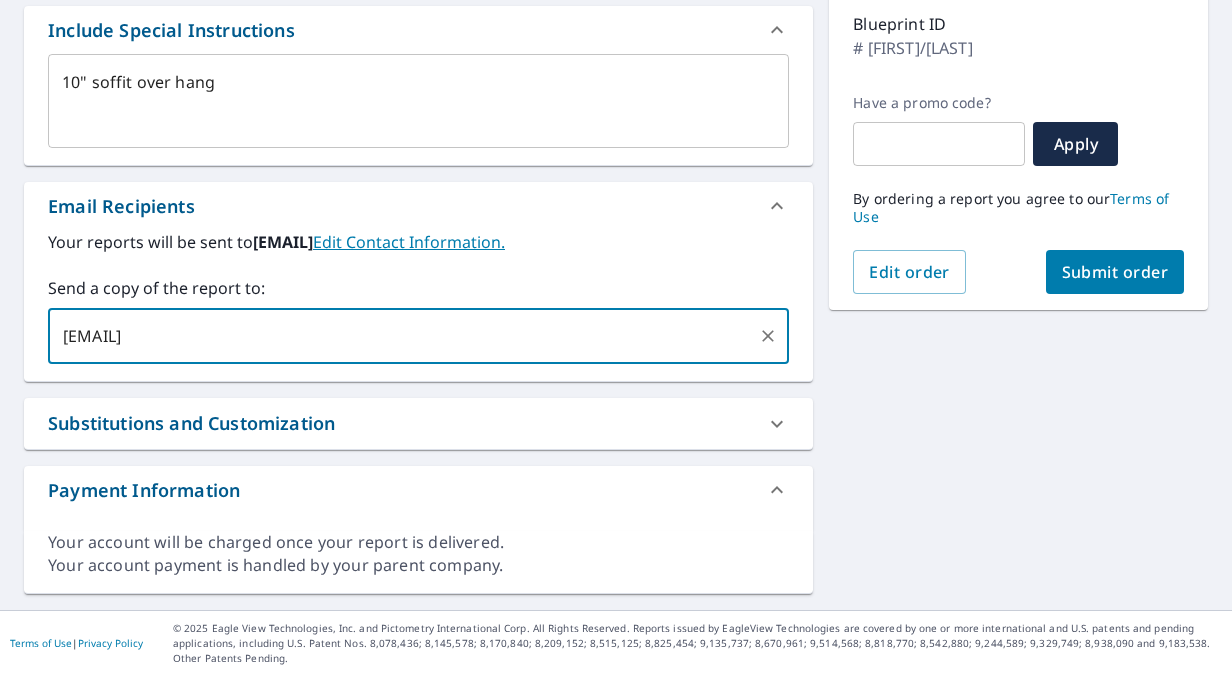 type on "[EMAIL]" 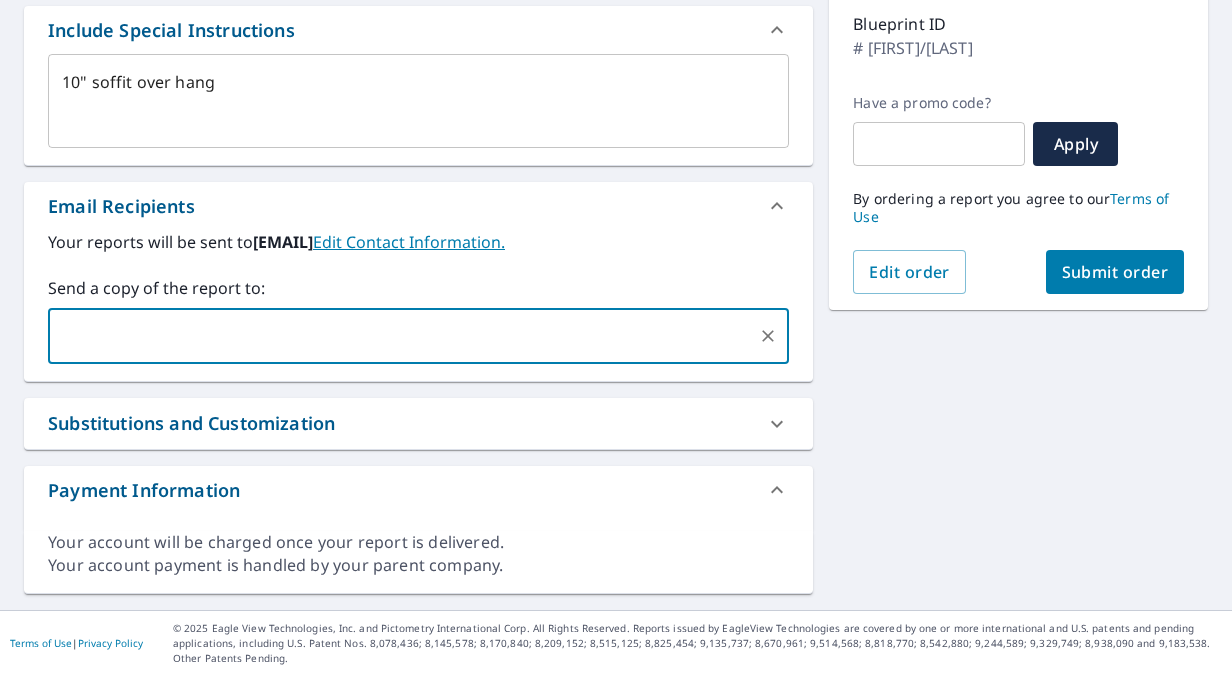 click on "10" soffit over hang" at bounding box center (418, 101) 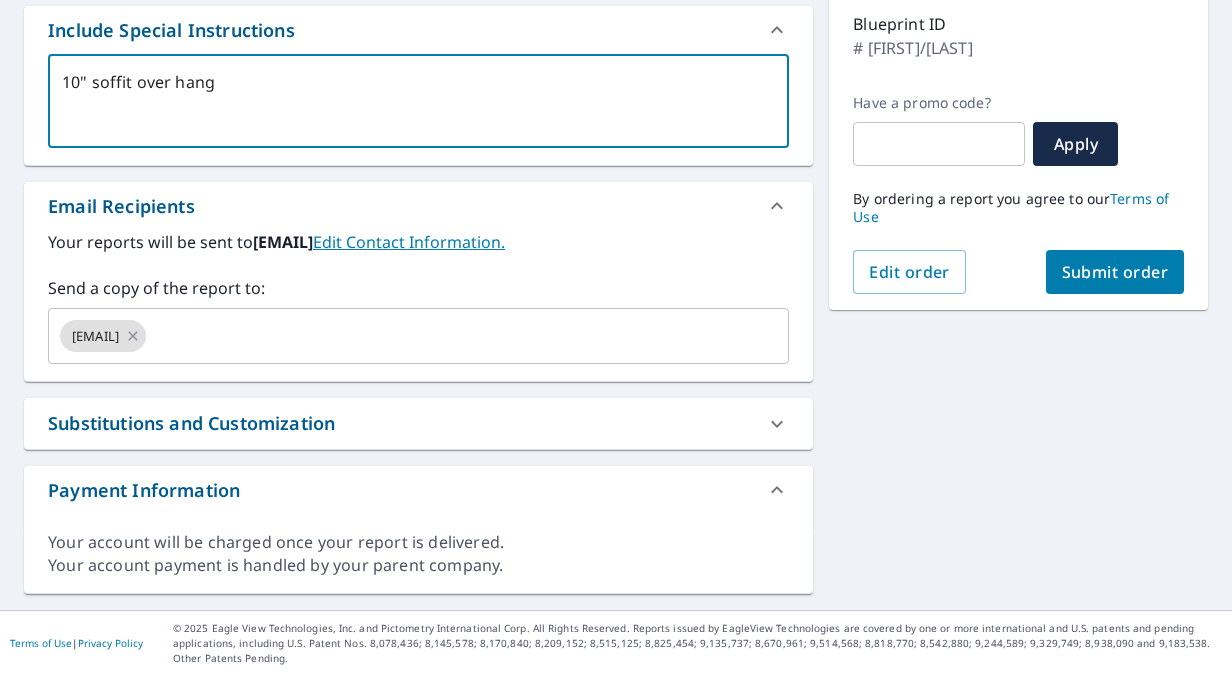 type on "1" soffit over hang" 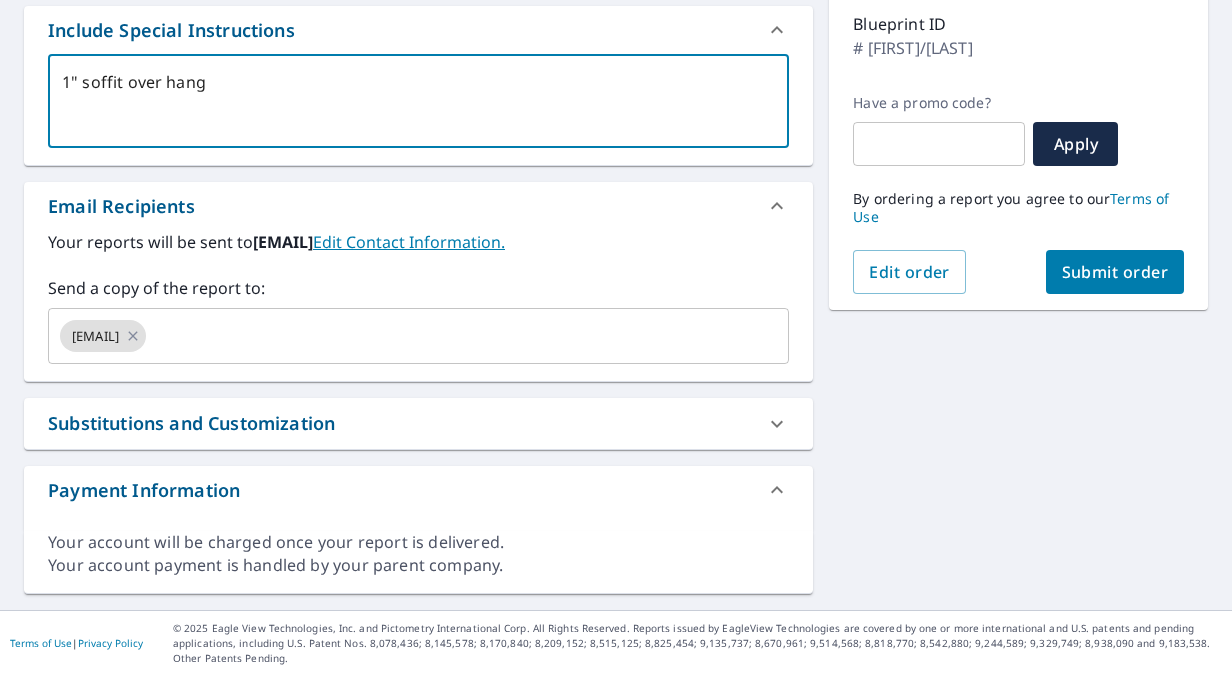 type on "12" soffit over hang" 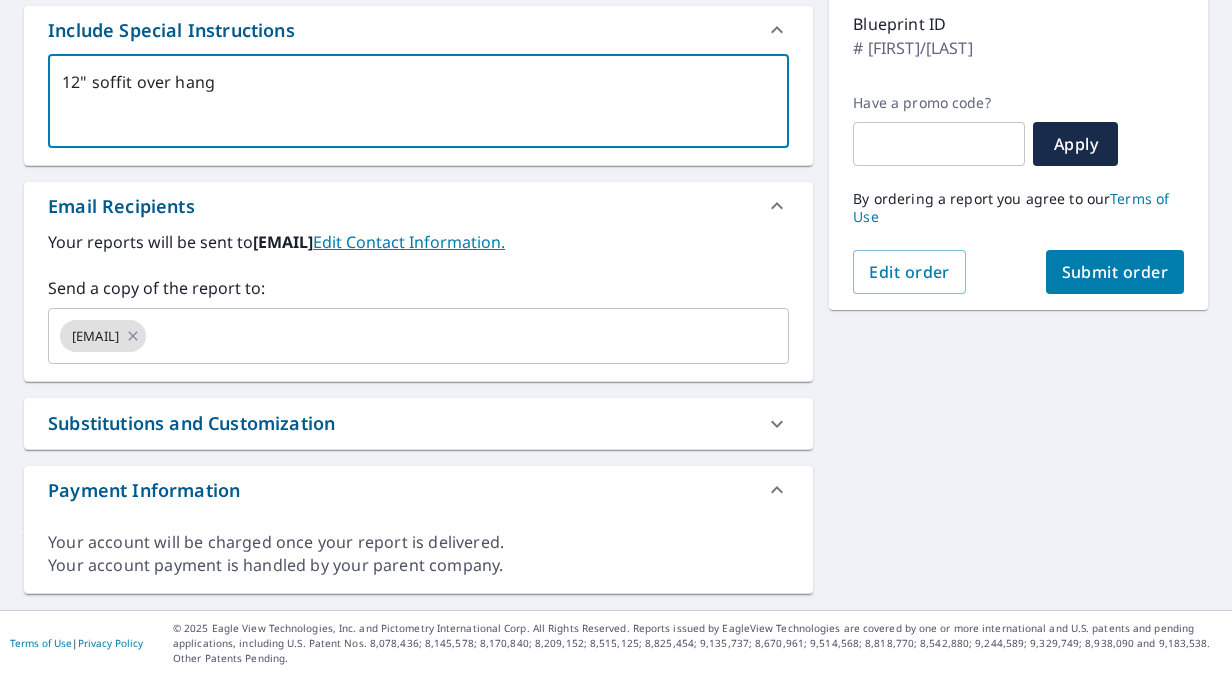 type on "12" soffit over hang" 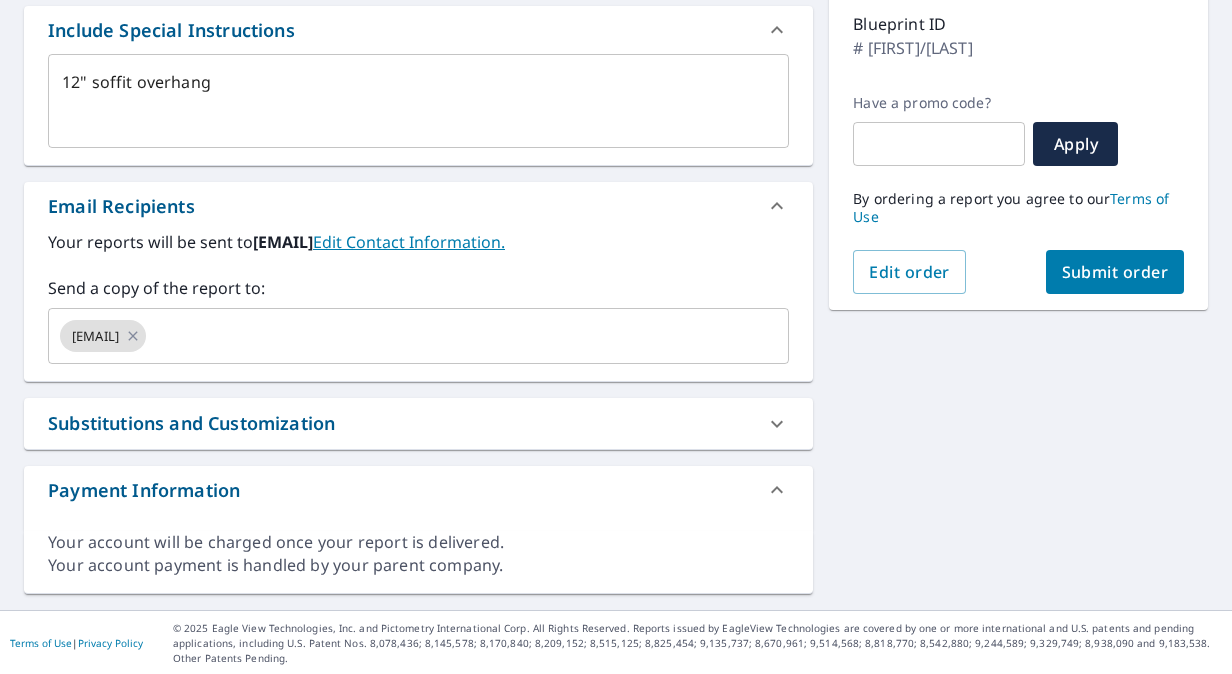 type on "x" 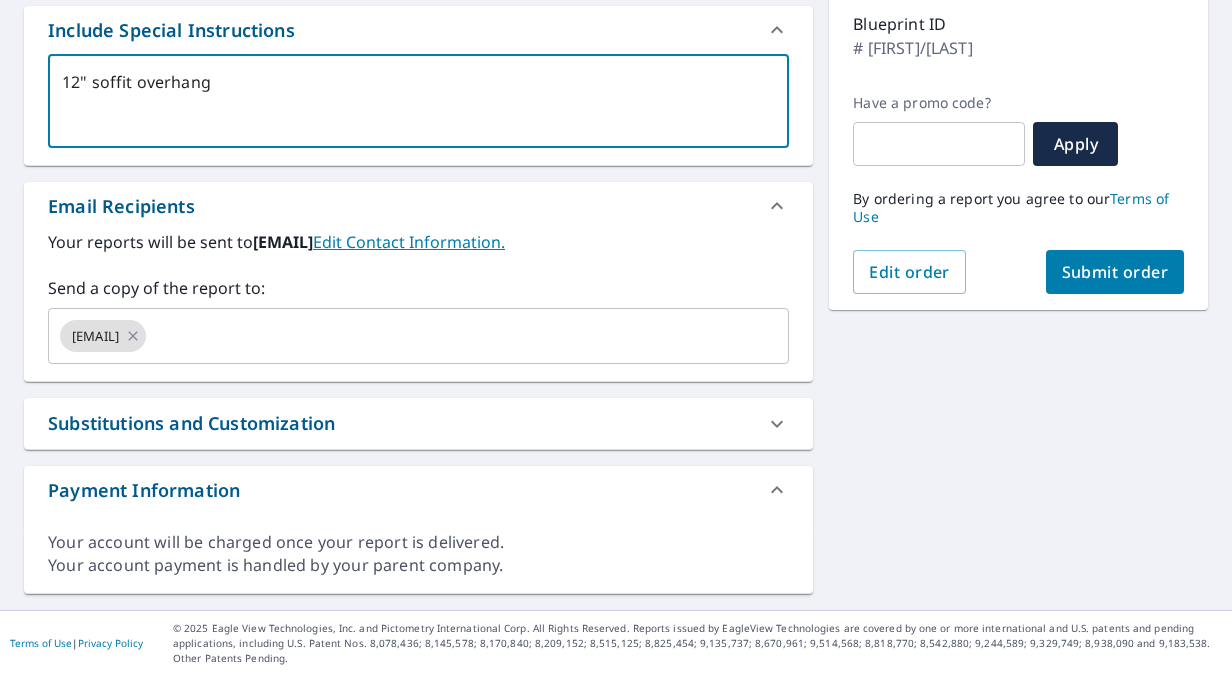 type on "12" soffit overhang" 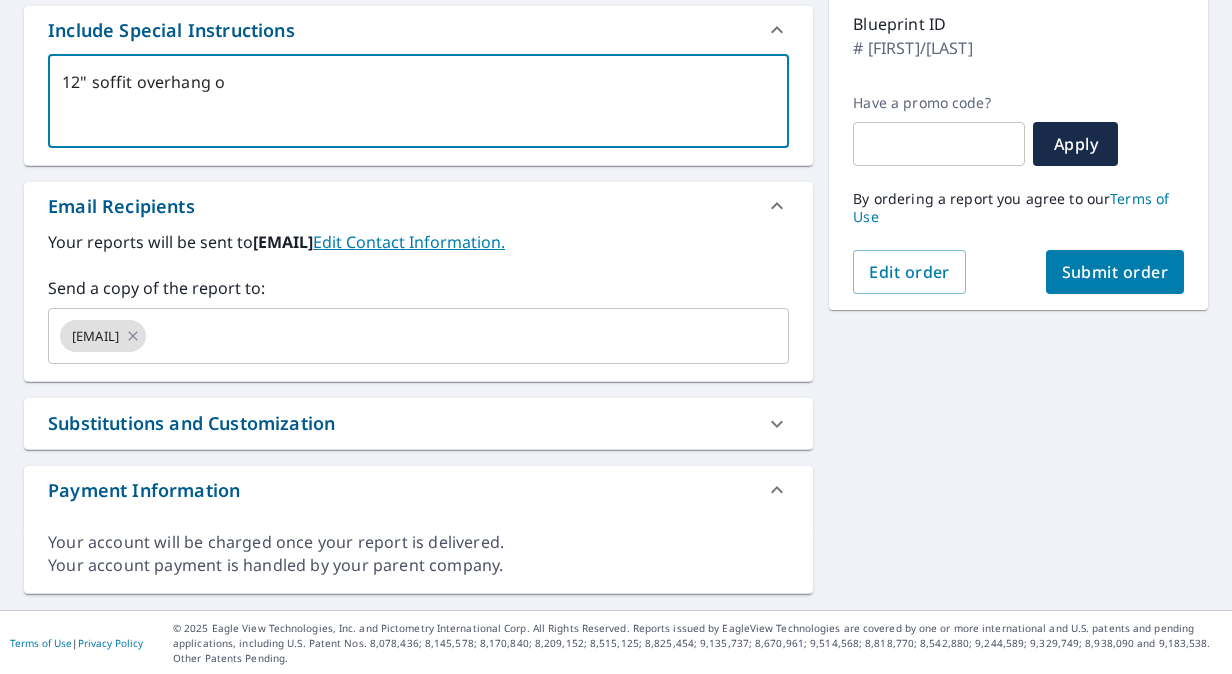 type on "12" soffit overhang on" 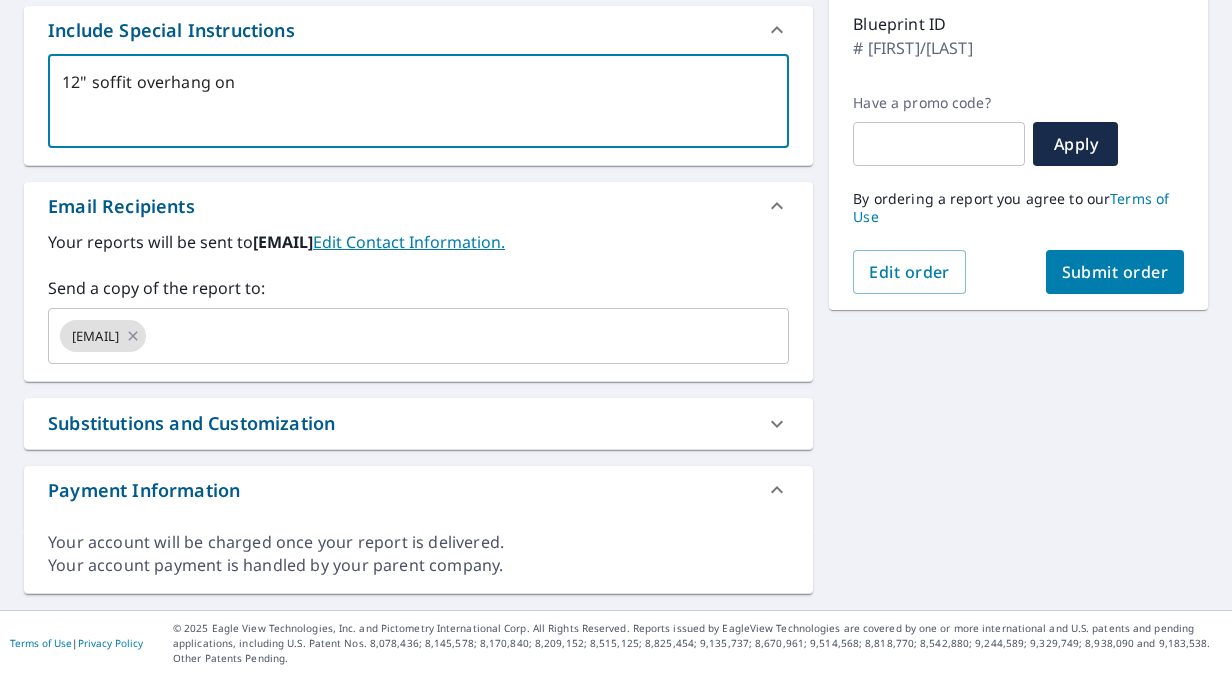 type on "12" soffit overhang on" 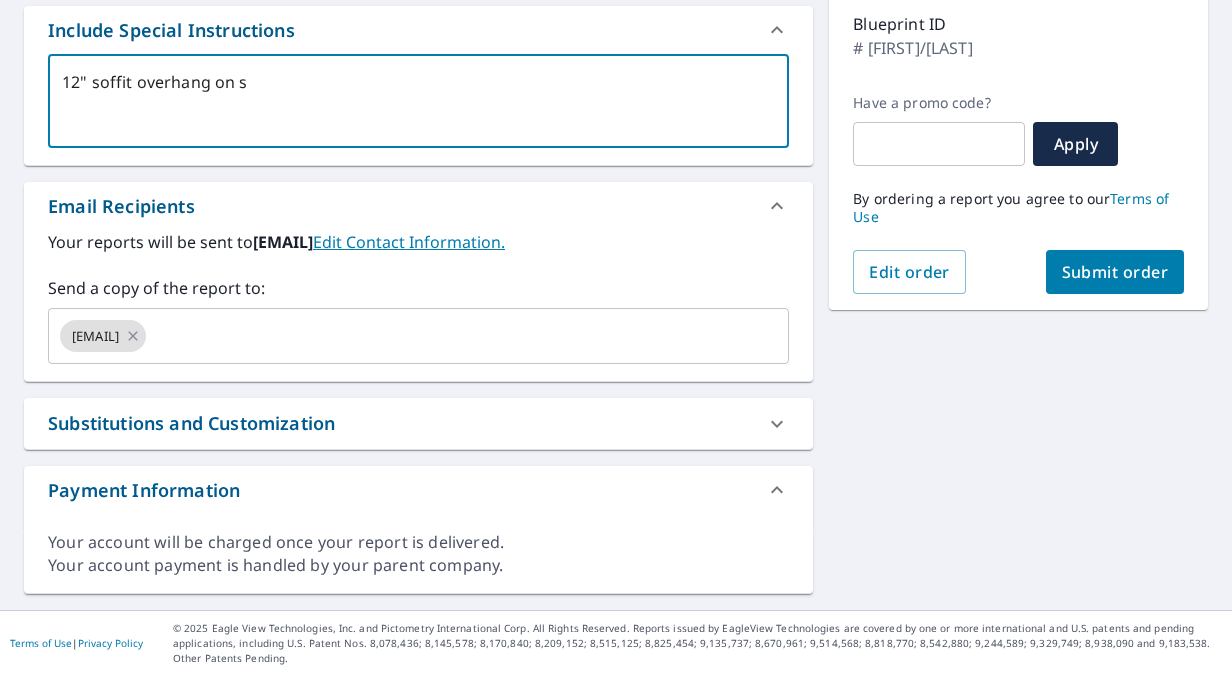 type on "12" soffit overhang on so" 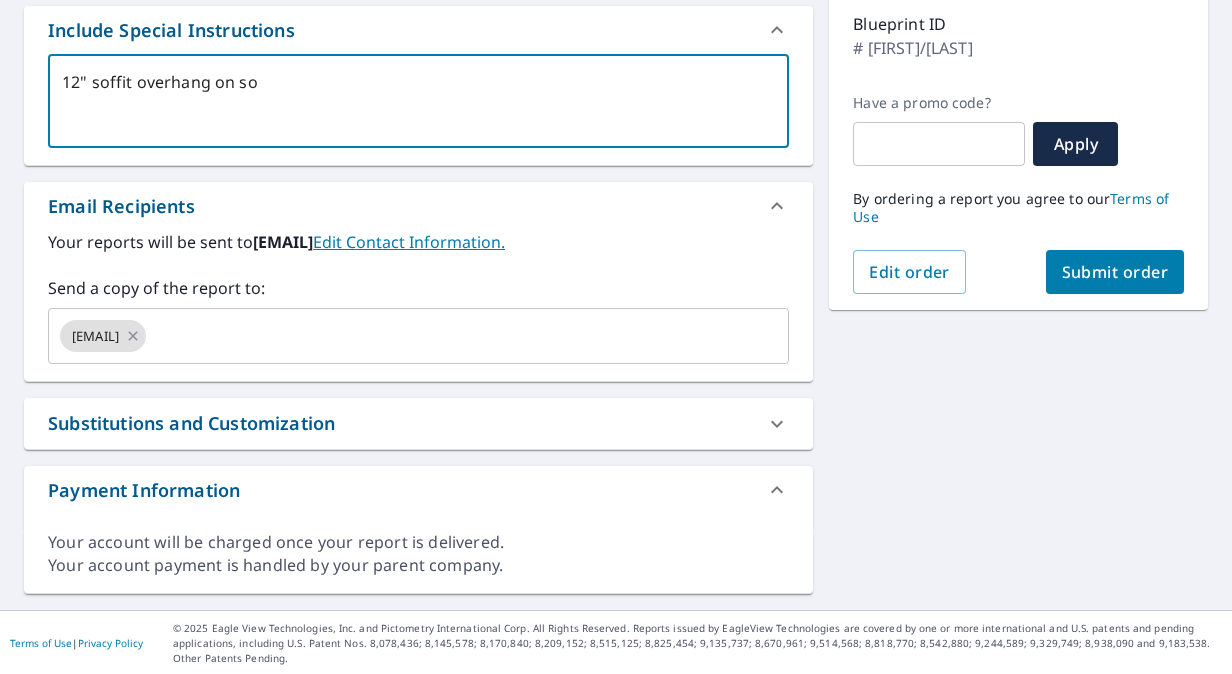 type on "x" 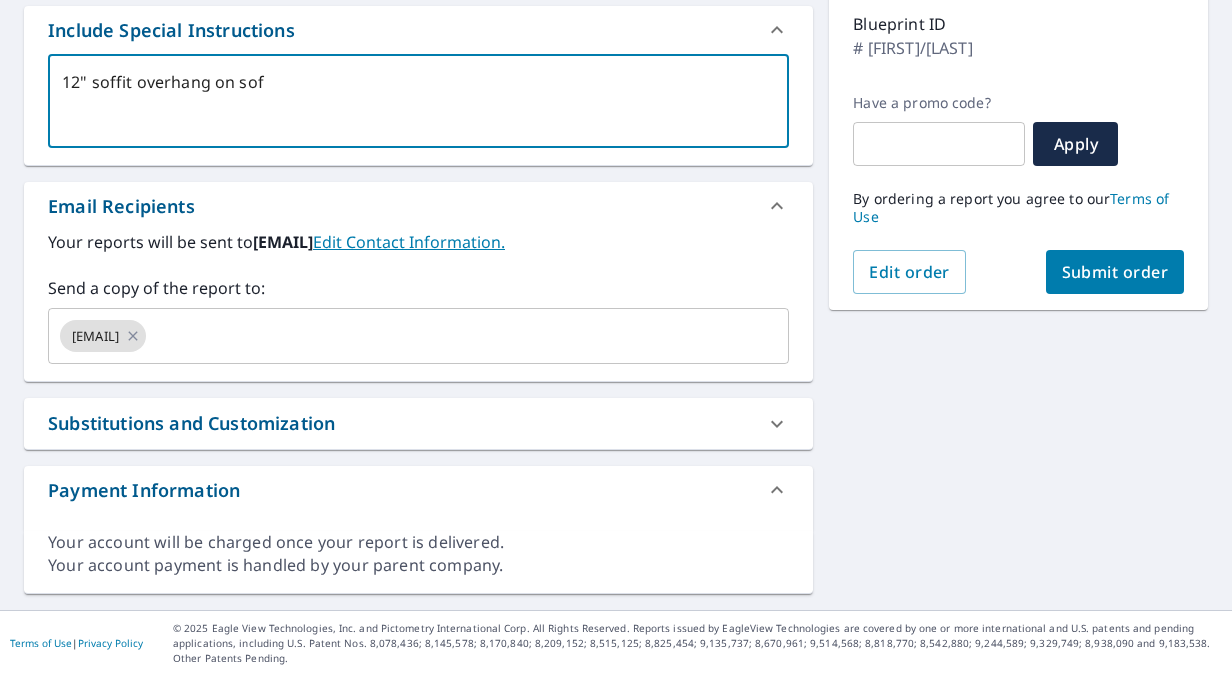 type on "12" soffit overhang on soff" 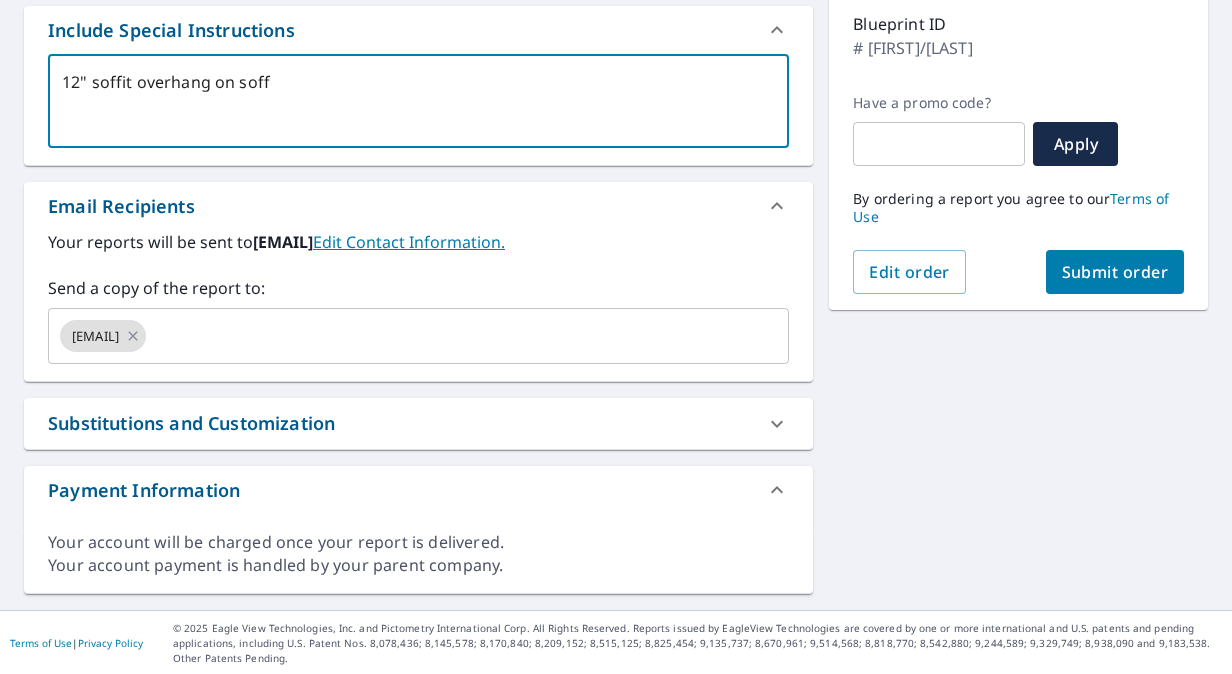 type on "12" soffit overhang on soffi" 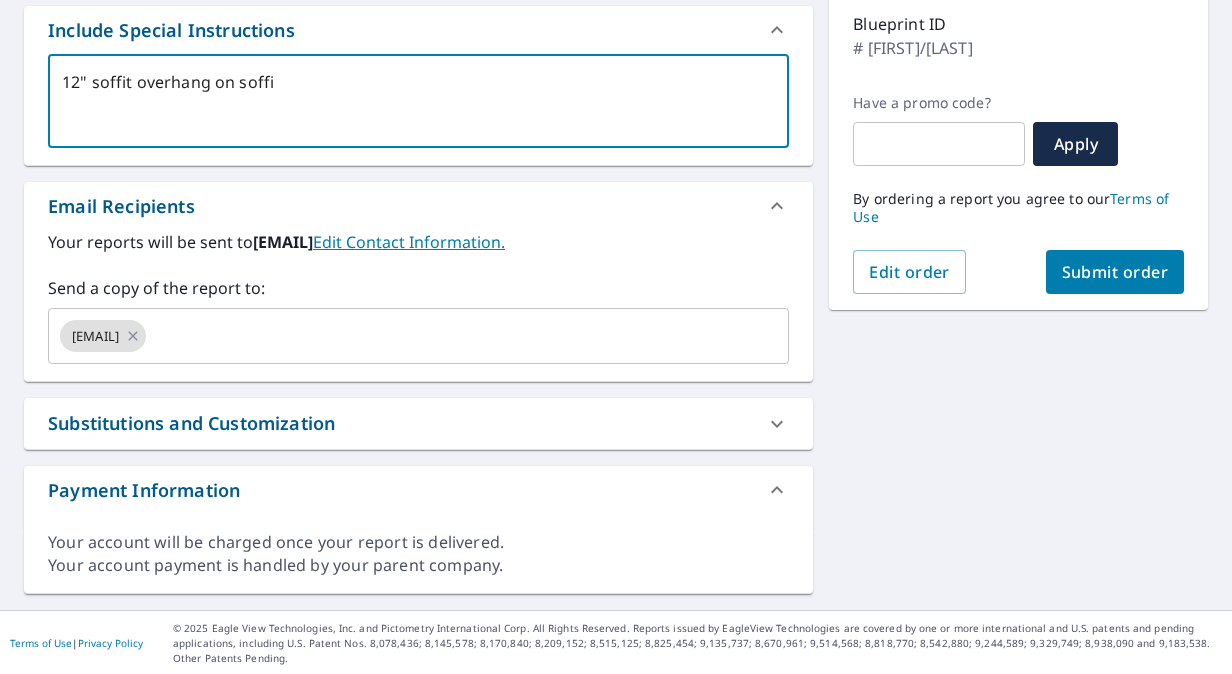 type on "12" soffit overhang on soffit" 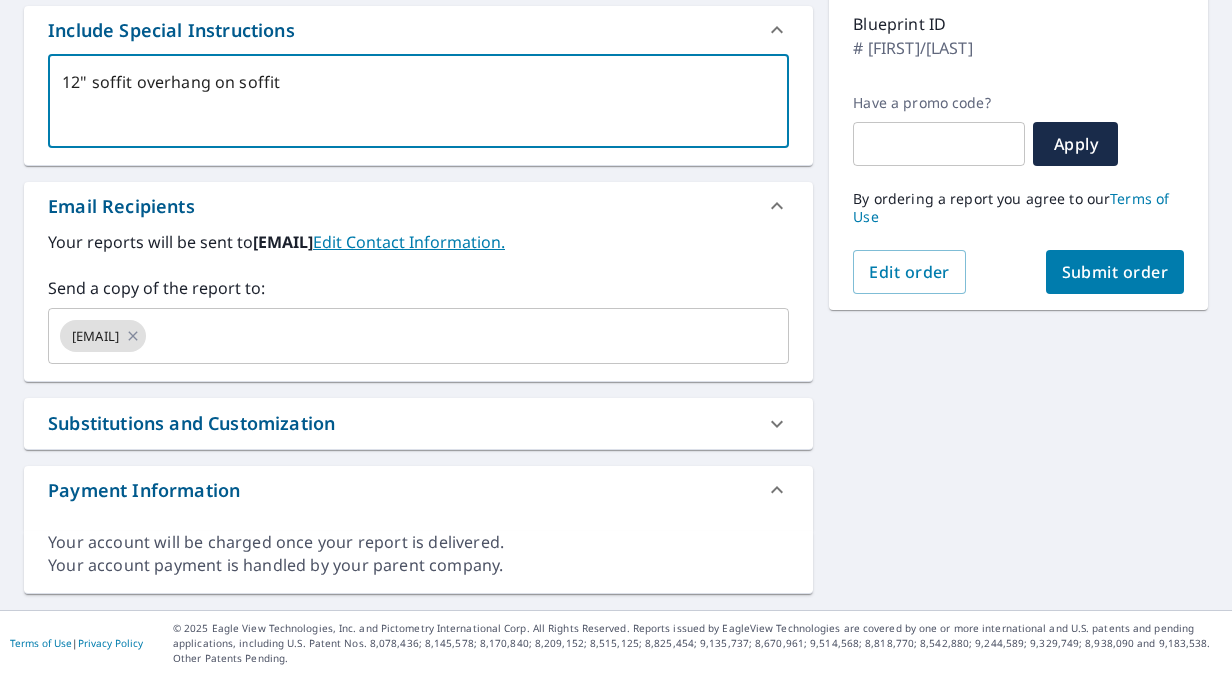 type on "x" 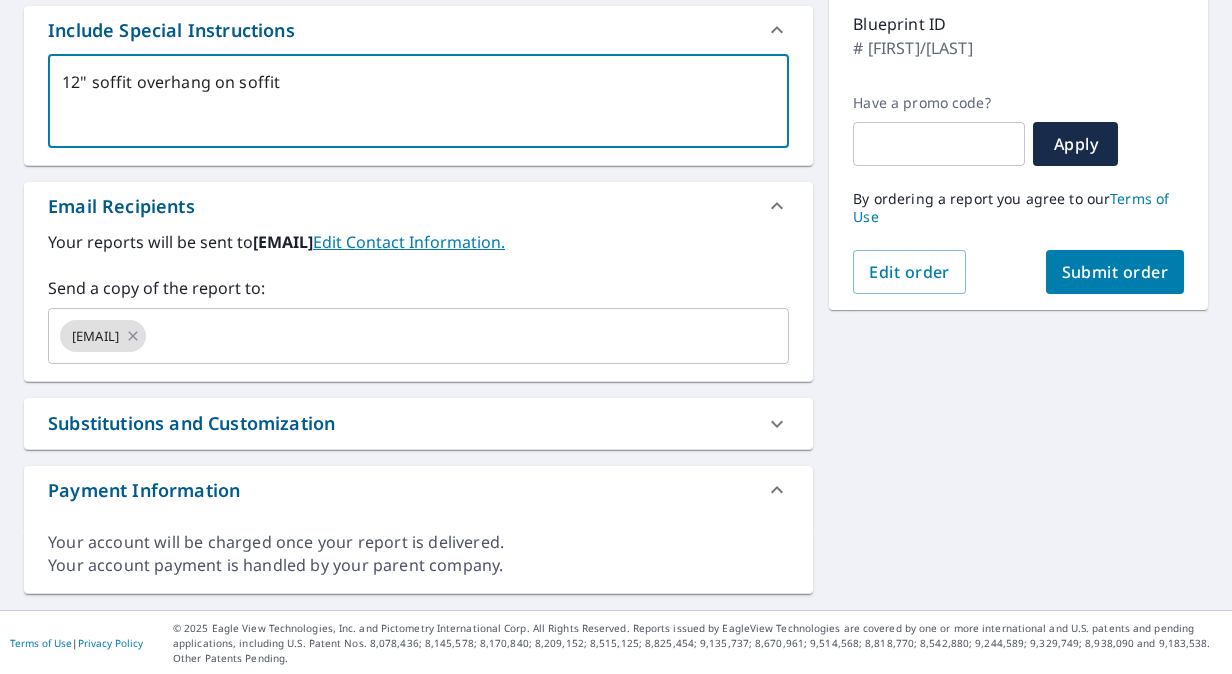 type on "12" soffit overhang on soffit" 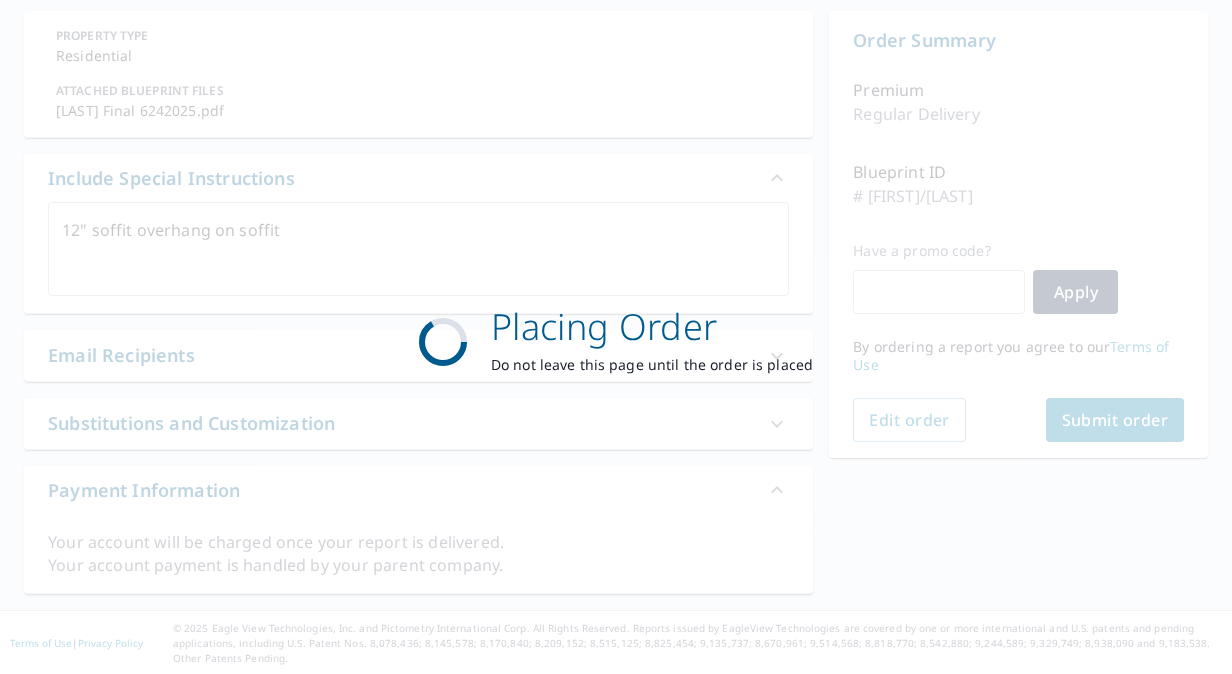 scroll, scrollTop: 190, scrollLeft: 0, axis: vertical 